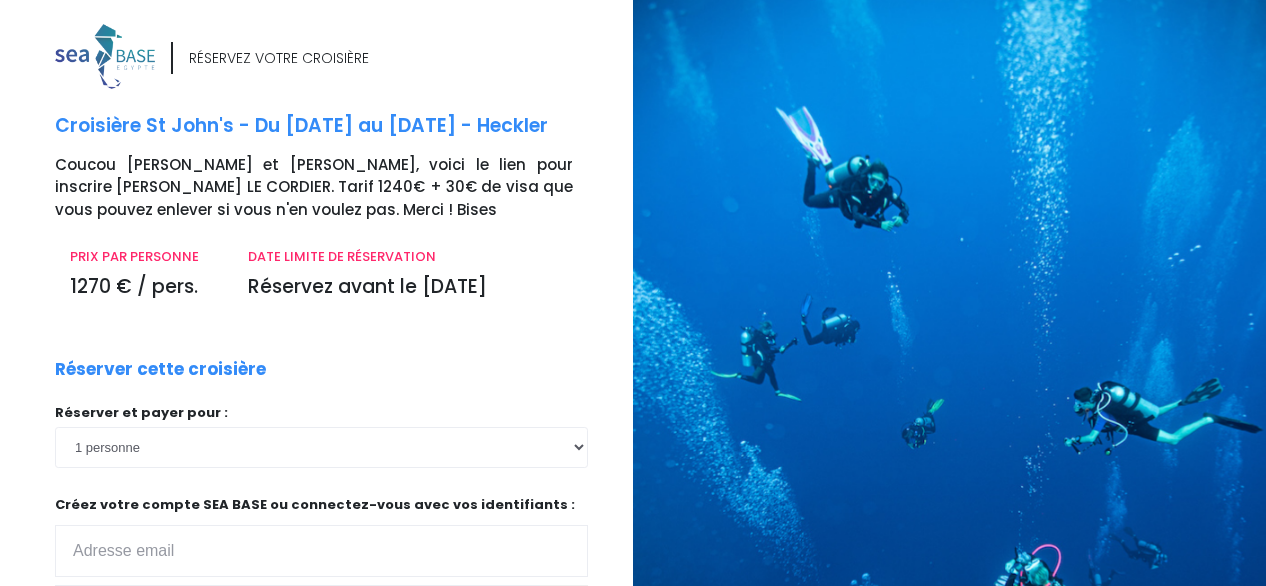 scroll, scrollTop: 0, scrollLeft: 0, axis: both 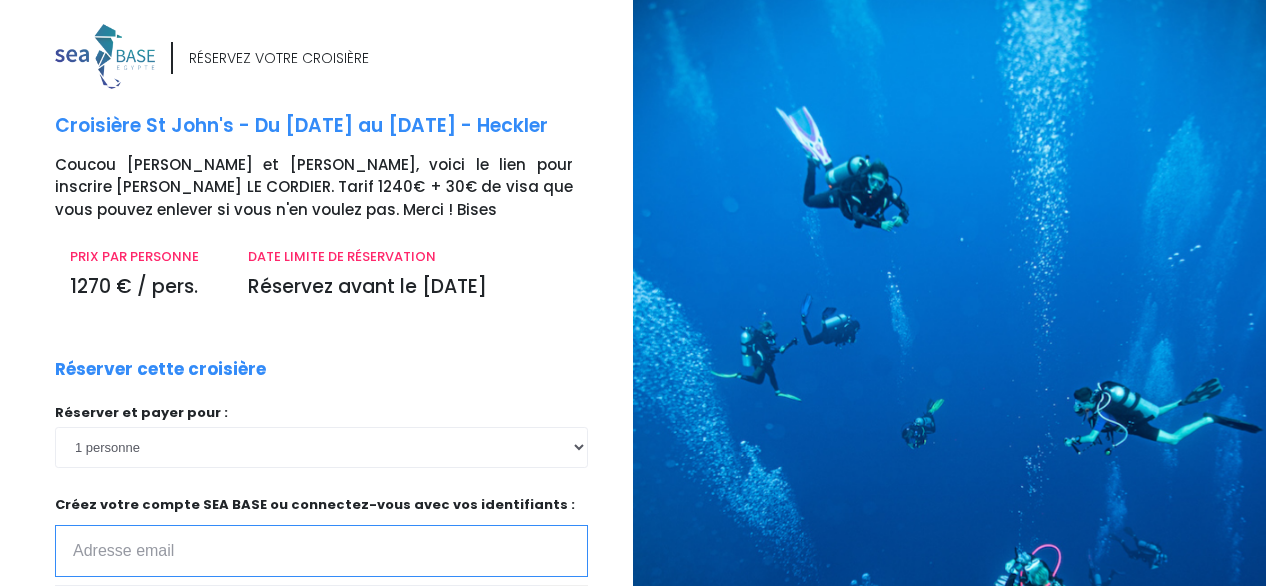 type on "karim@nature-plongee.com" 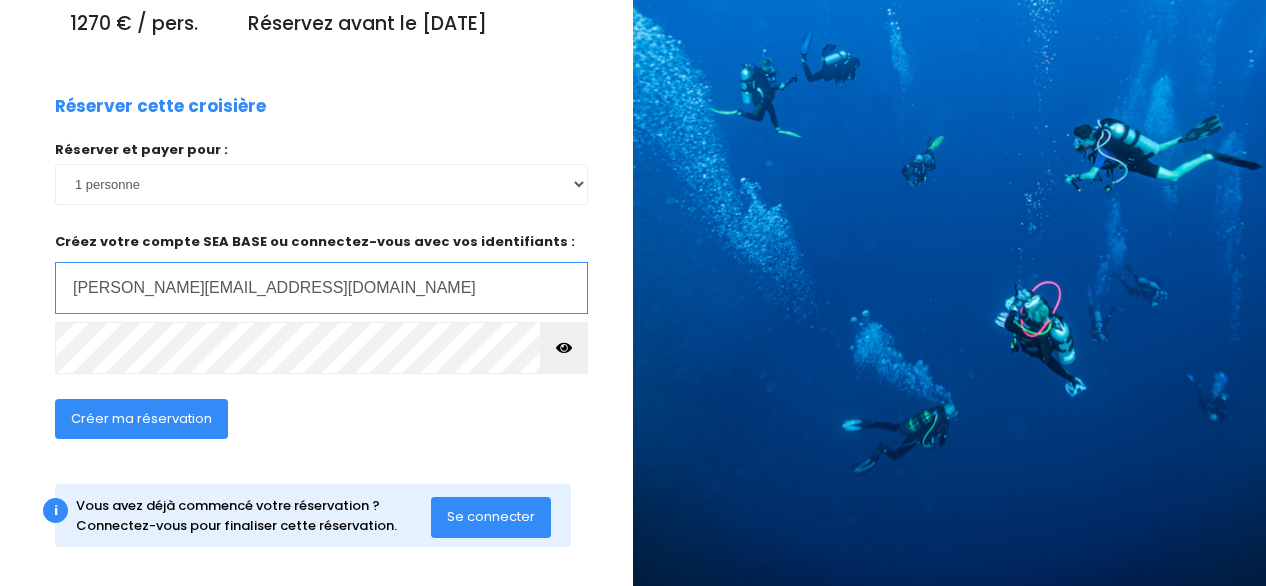 scroll, scrollTop: 274, scrollLeft: 0, axis: vertical 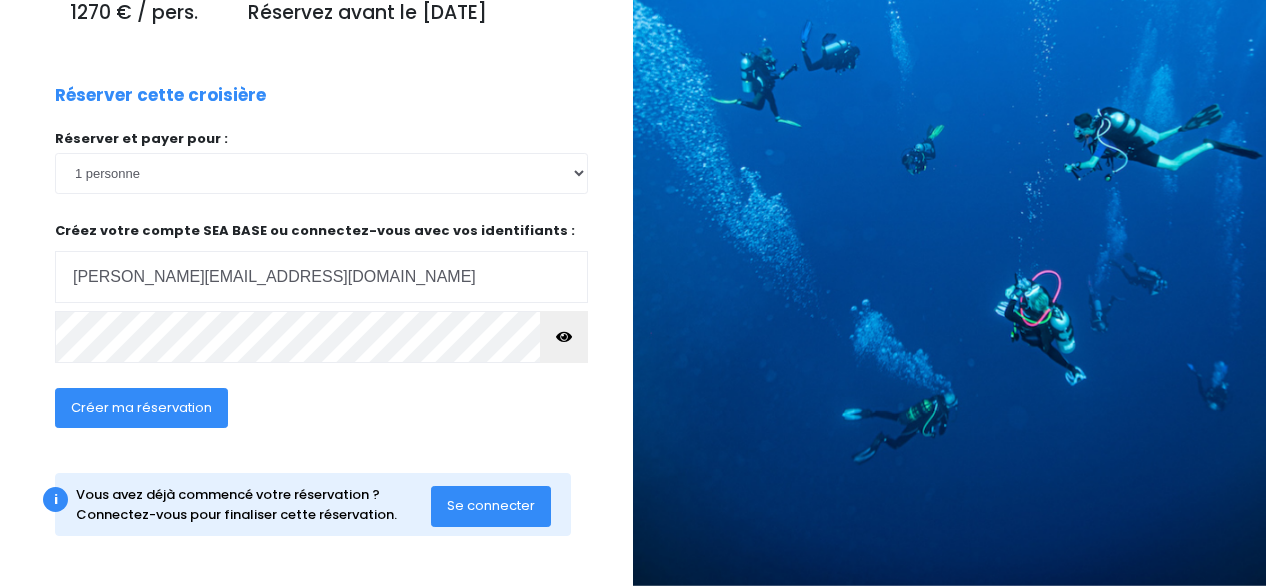 click on "Créer ma réservation" at bounding box center [141, 407] 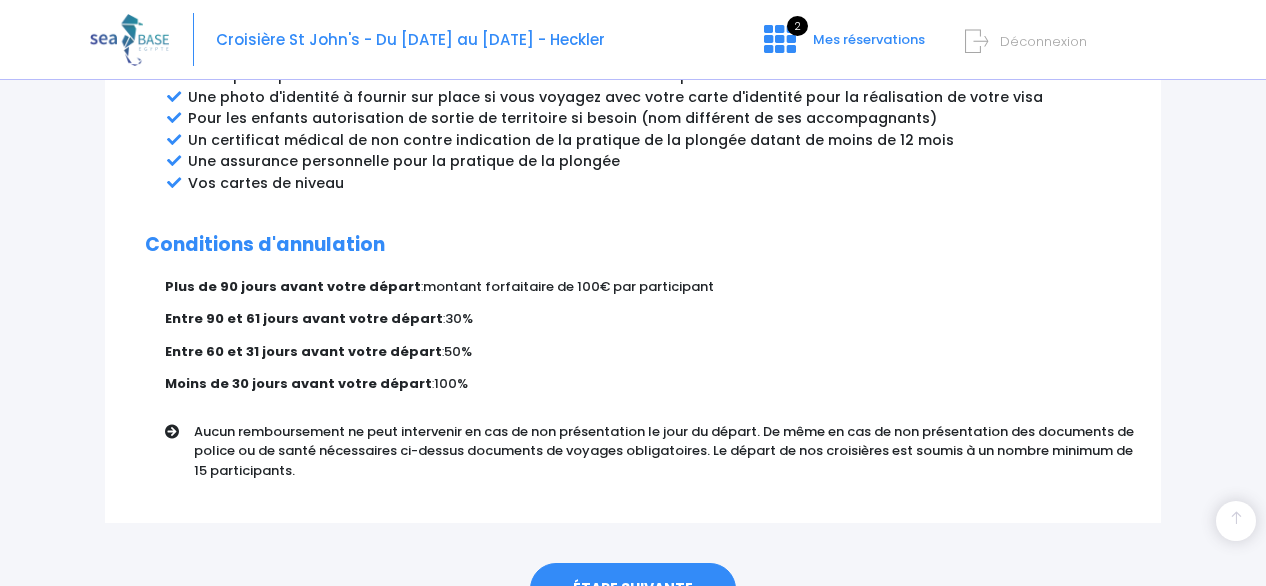 scroll, scrollTop: 1284, scrollLeft: 0, axis: vertical 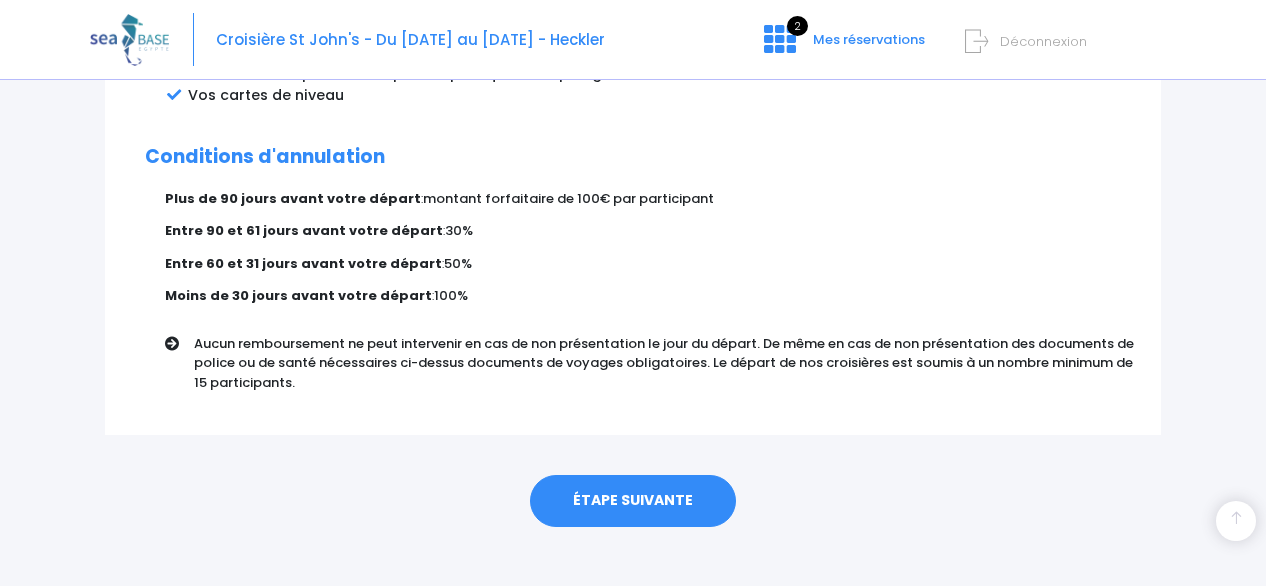 click on "ÉTAPE SUIVANTE" at bounding box center [633, 501] 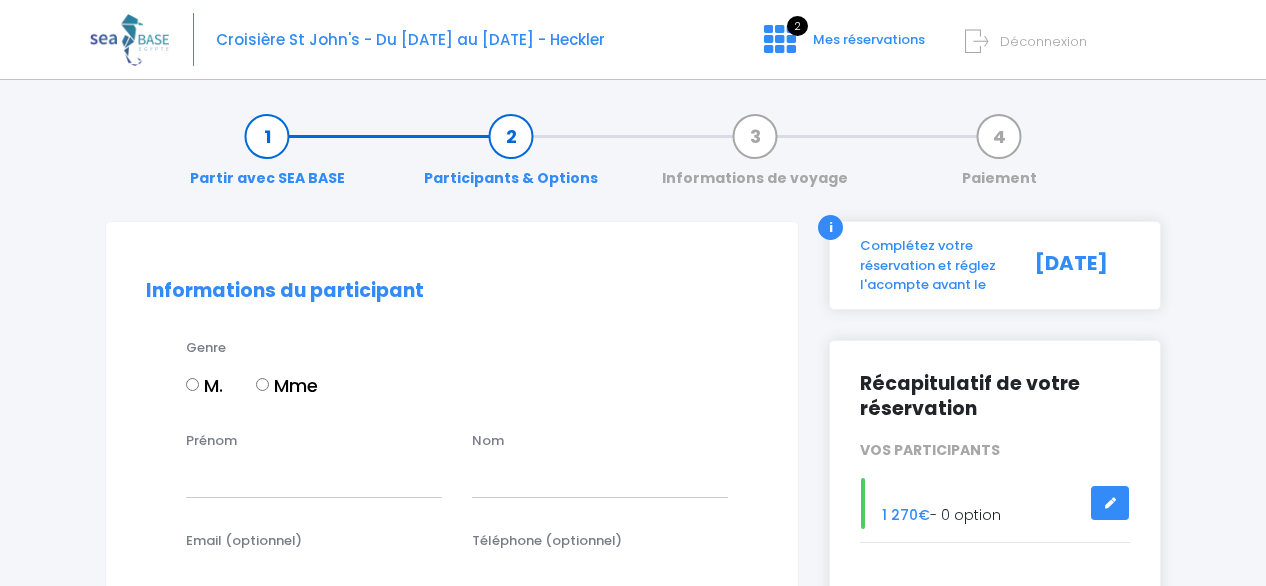 scroll, scrollTop: 0, scrollLeft: 0, axis: both 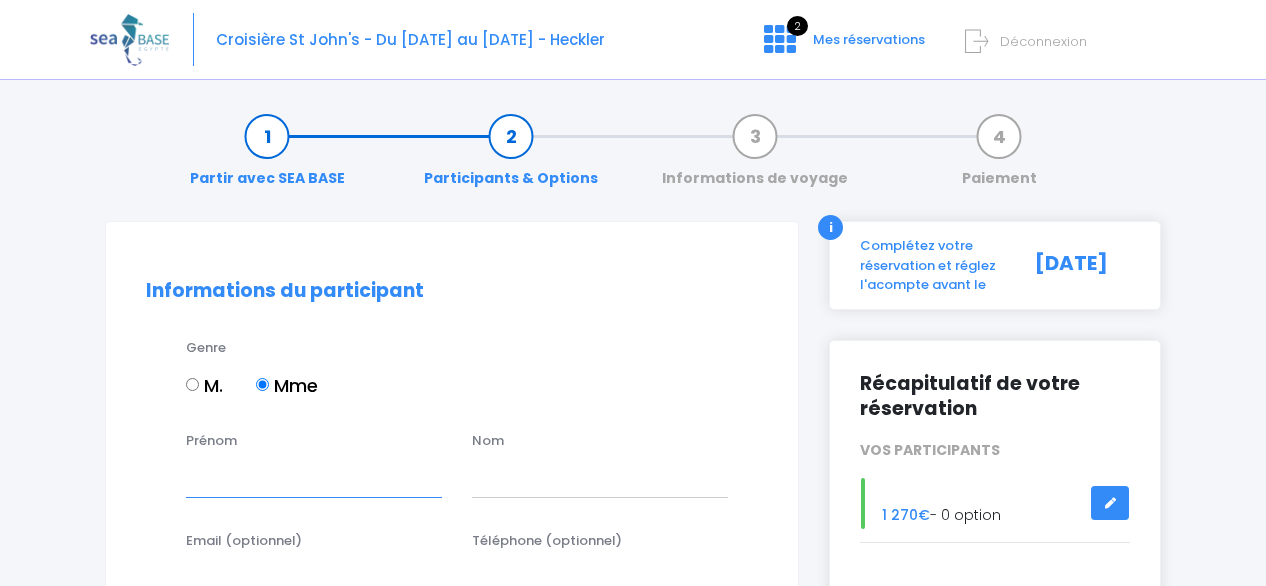 click on "Prénom" at bounding box center (314, 477) 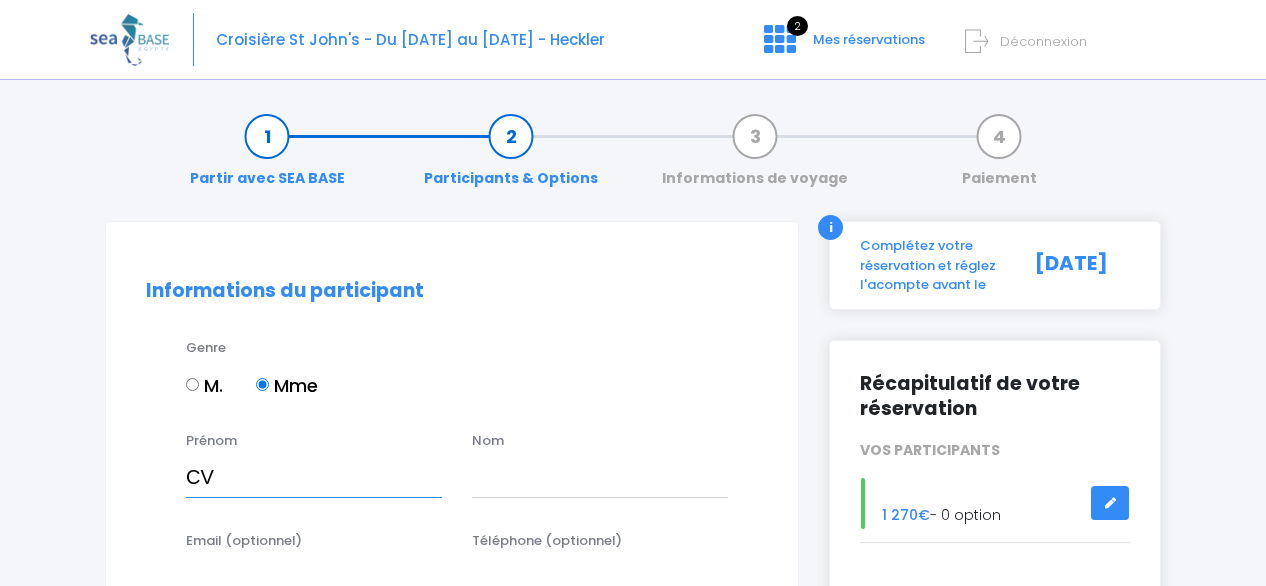 type on "C" 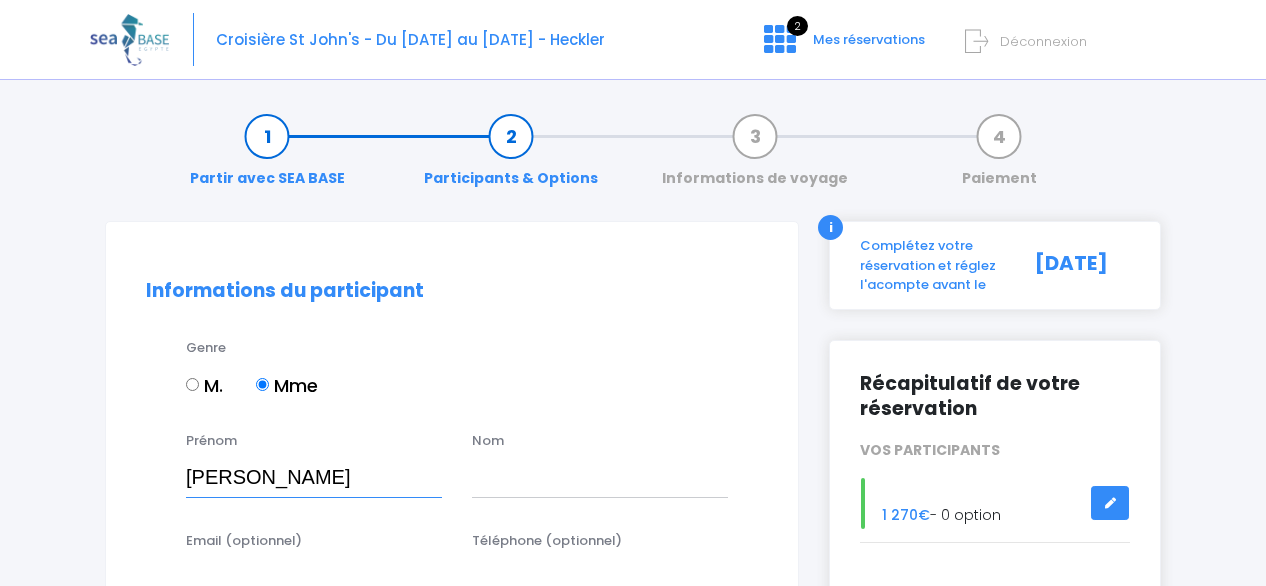 type on "Valerie" 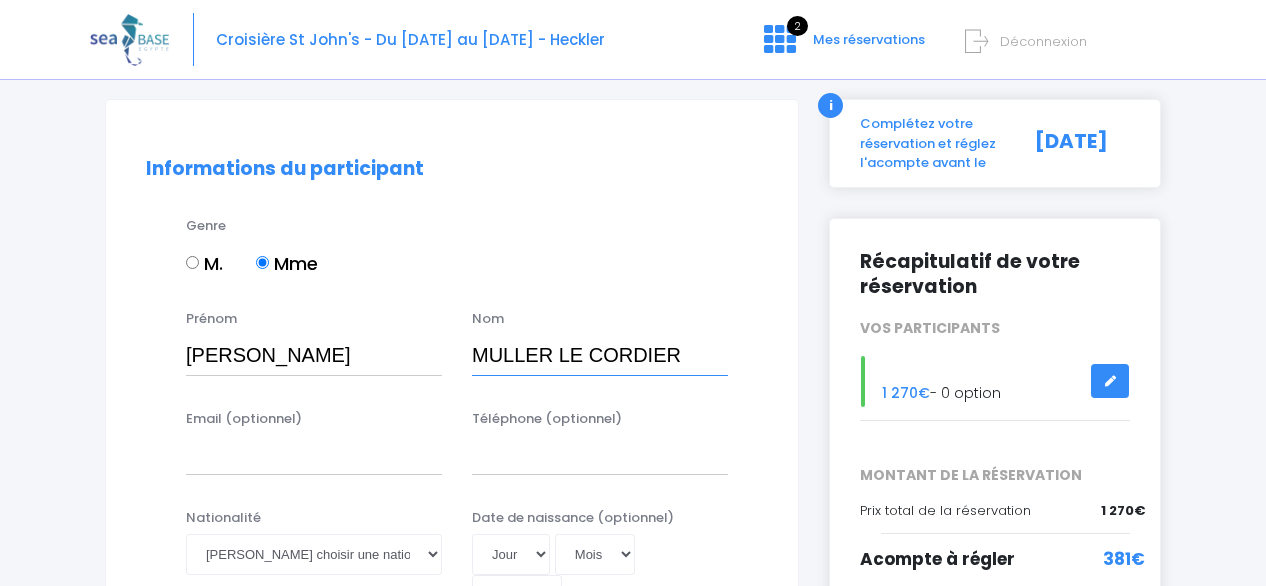scroll, scrollTop: 123, scrollLeft: 0, axis: vertical 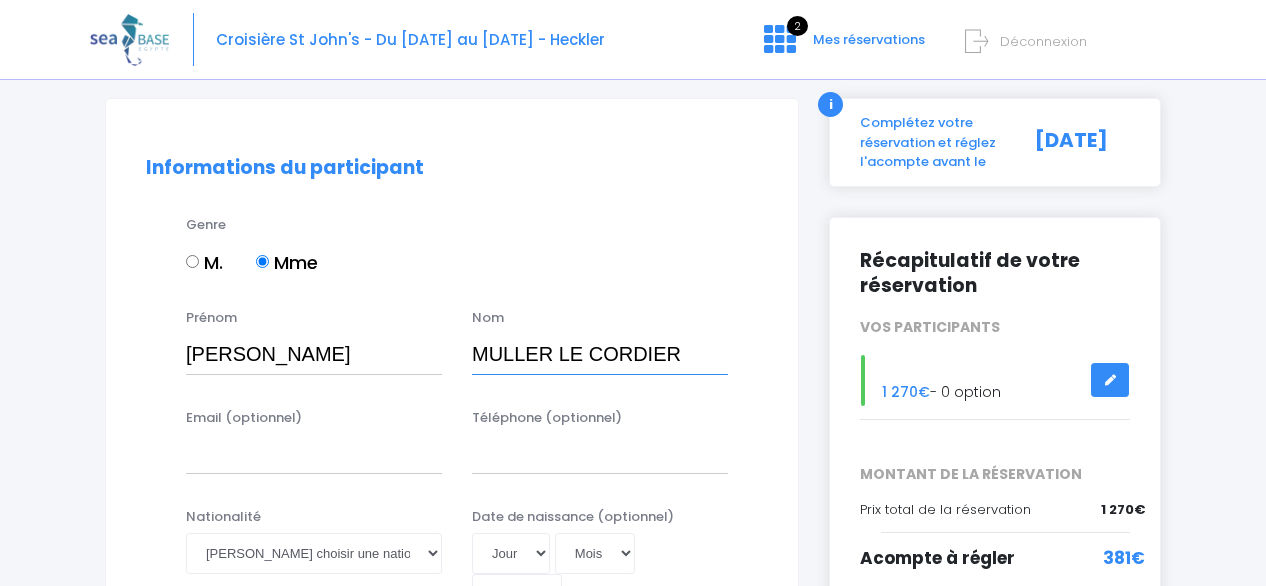 type on "MULLER LE CORDIER" 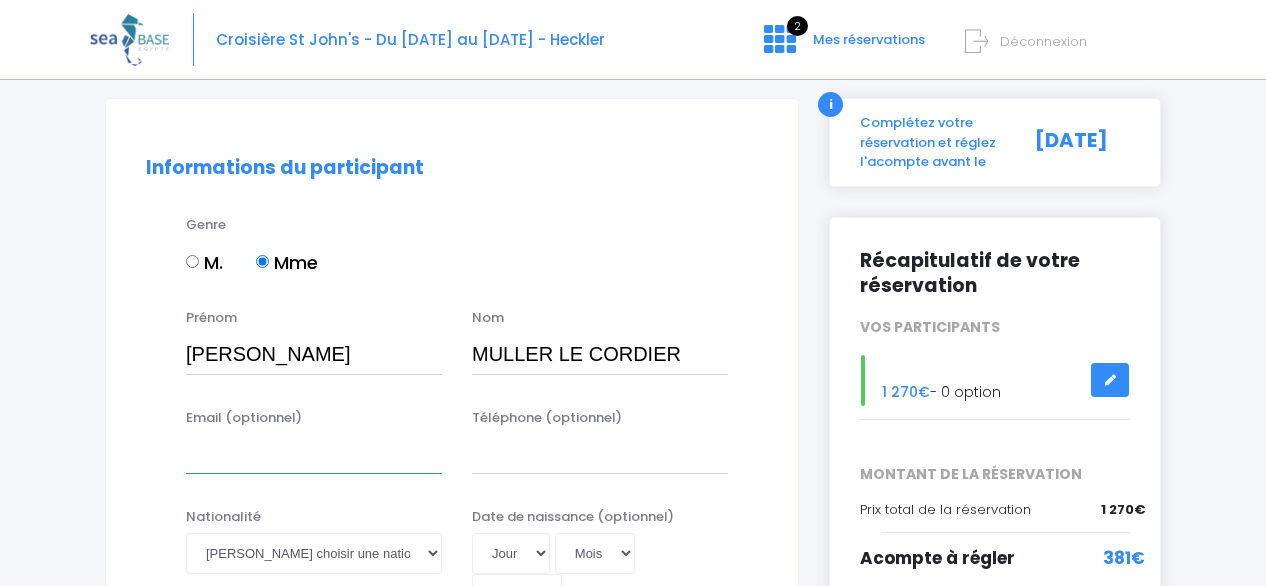 click on "Email  (optionnel)" at bounding box center (314, 454) 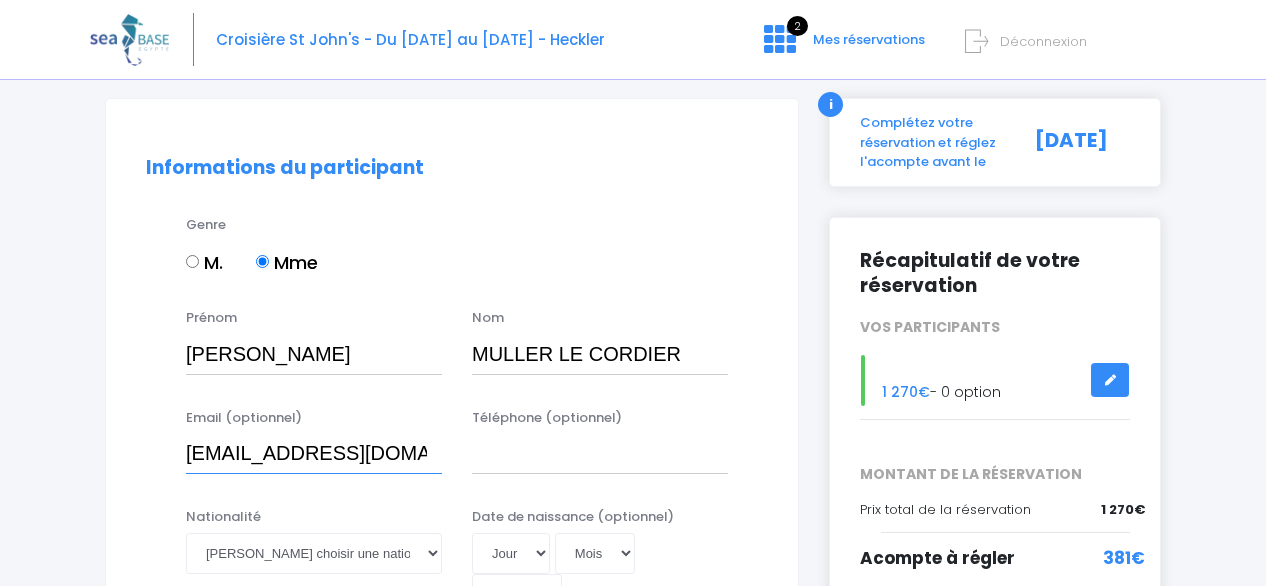 scroll, scrollTop: 0, scrollLeft: 8, axis: horizontal 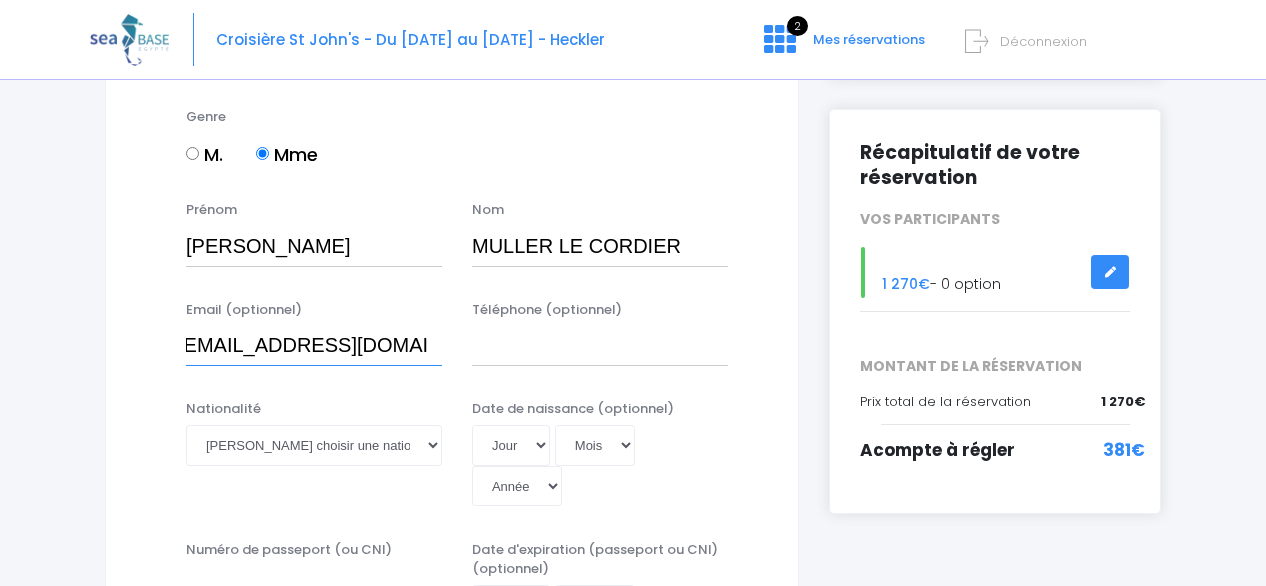 type on "valou.lecordier@wanadoo.fr" 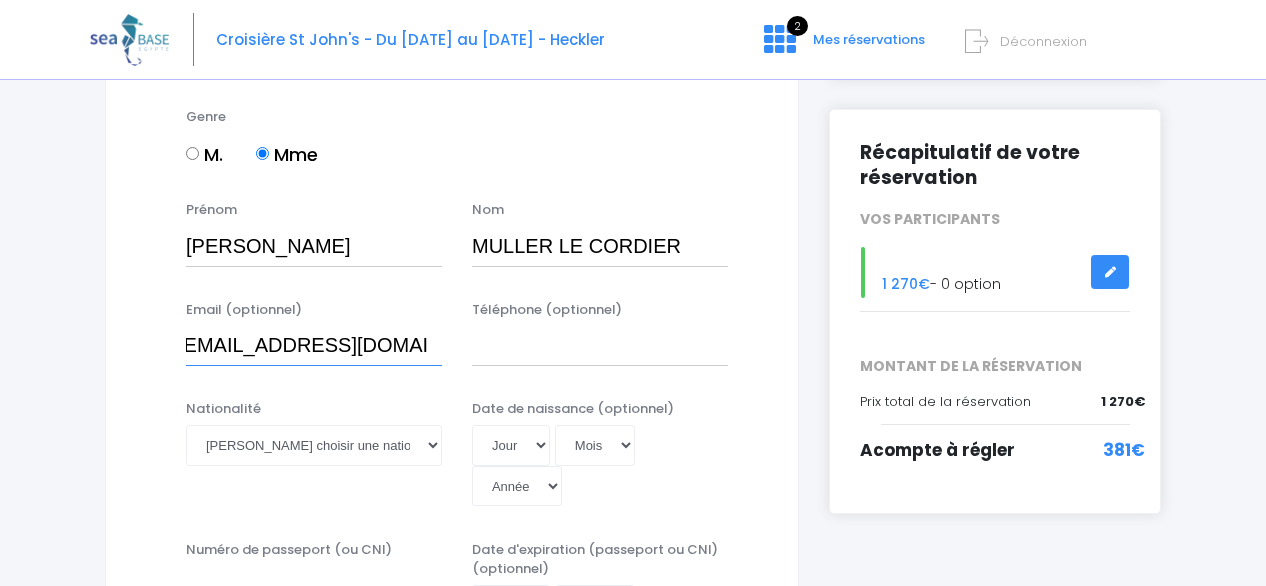 scroll, scrollTop: 0, scrollLeft: 0, axis: both 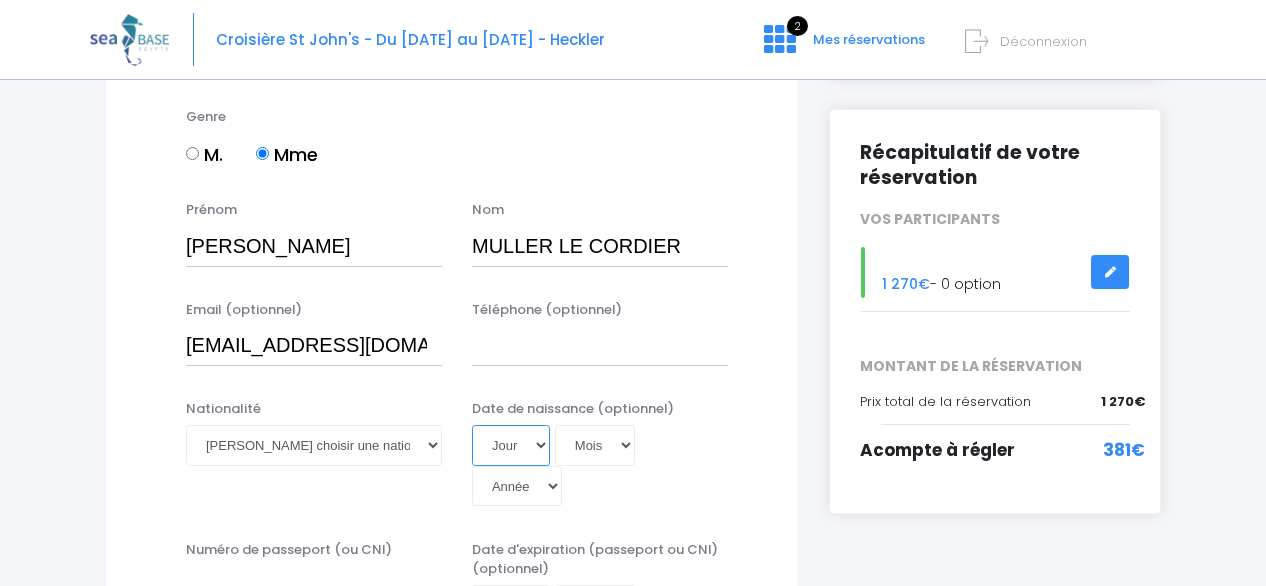 click on "Jour 01 02 03 04 05 06 07 08 09 10 11 12 13 14 15 16 17 18 19 20 21 22 23 24 25 26 27 28 29 30 31" at bounding box center (511, 445) 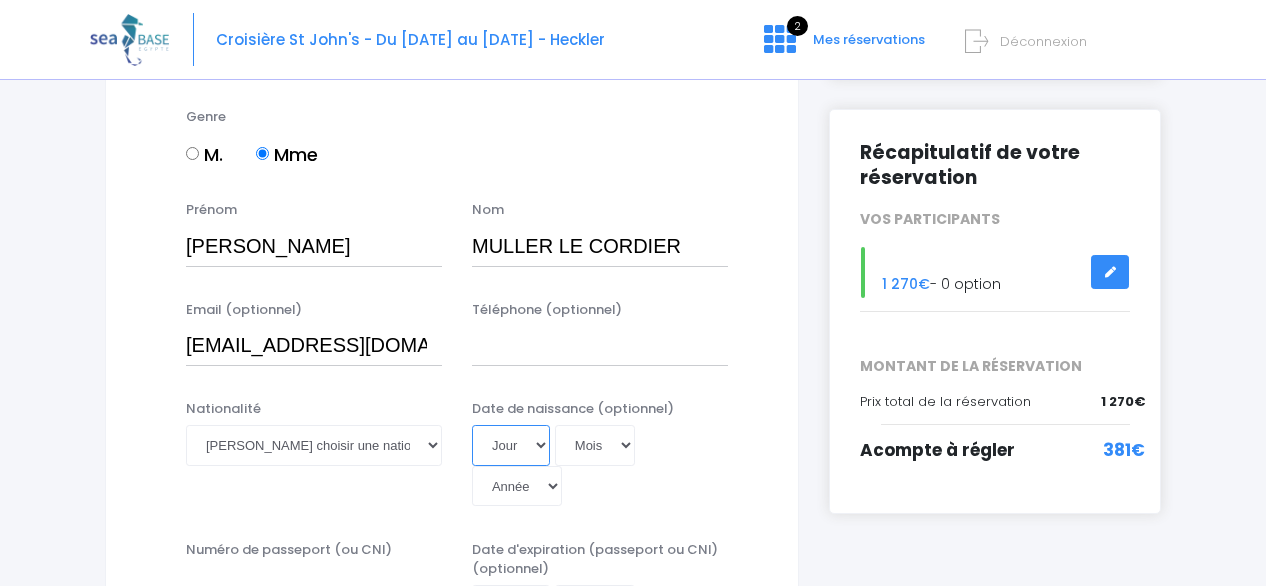 select on "20" 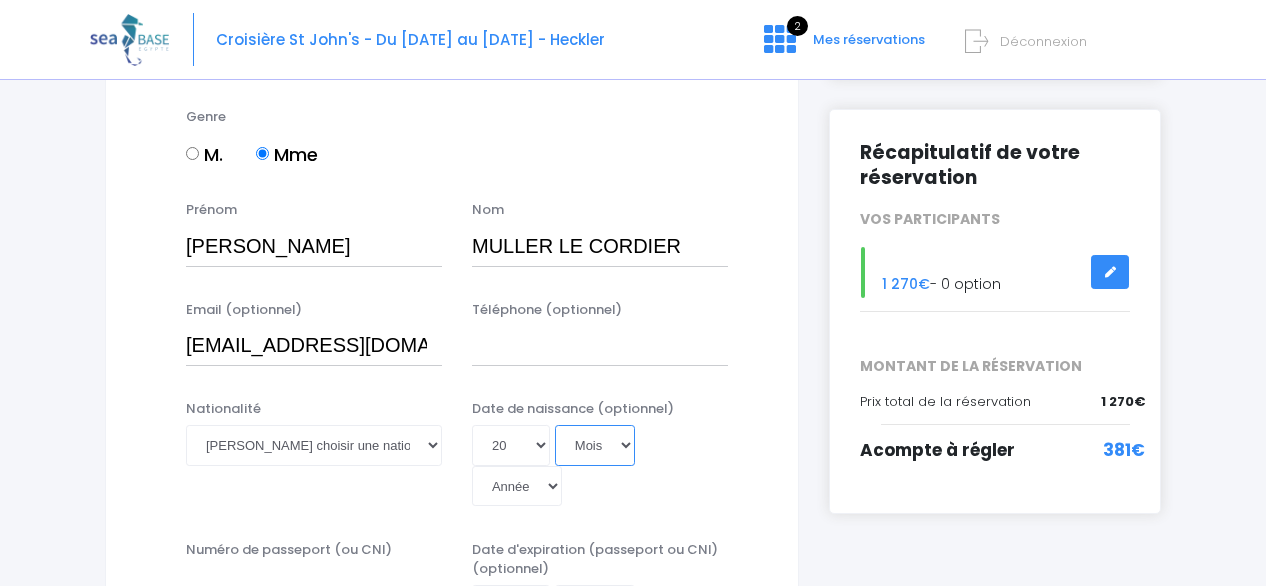 click on "Mois 01 02 03 04 05 06 07 08 09 10 11 12" at bounding box center (595, 445) 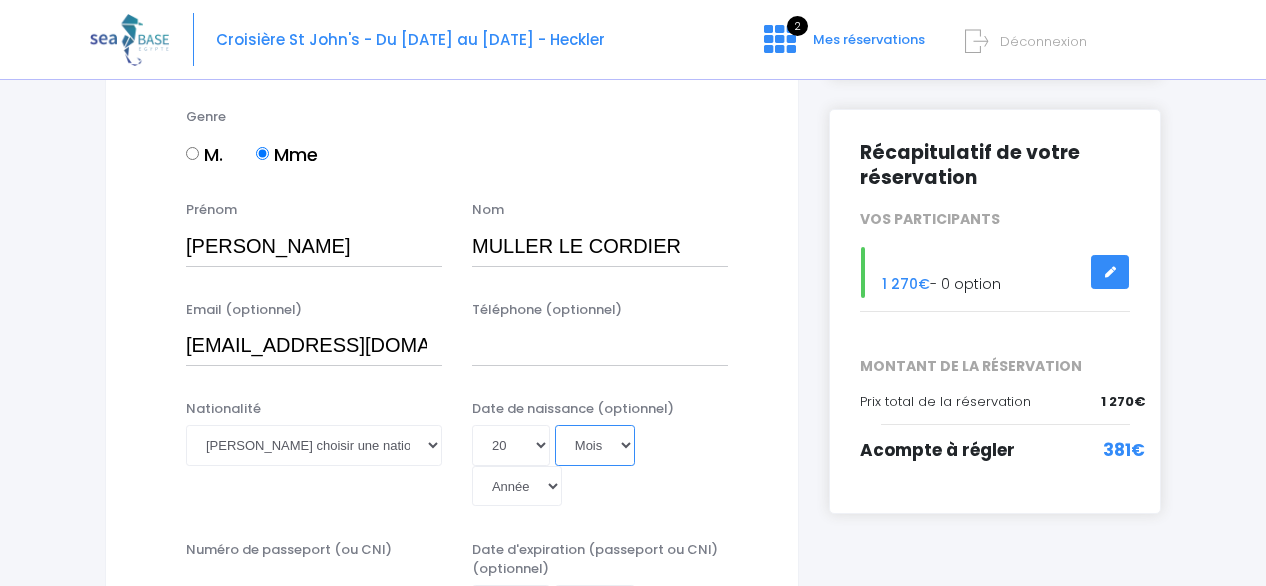 select on "10" 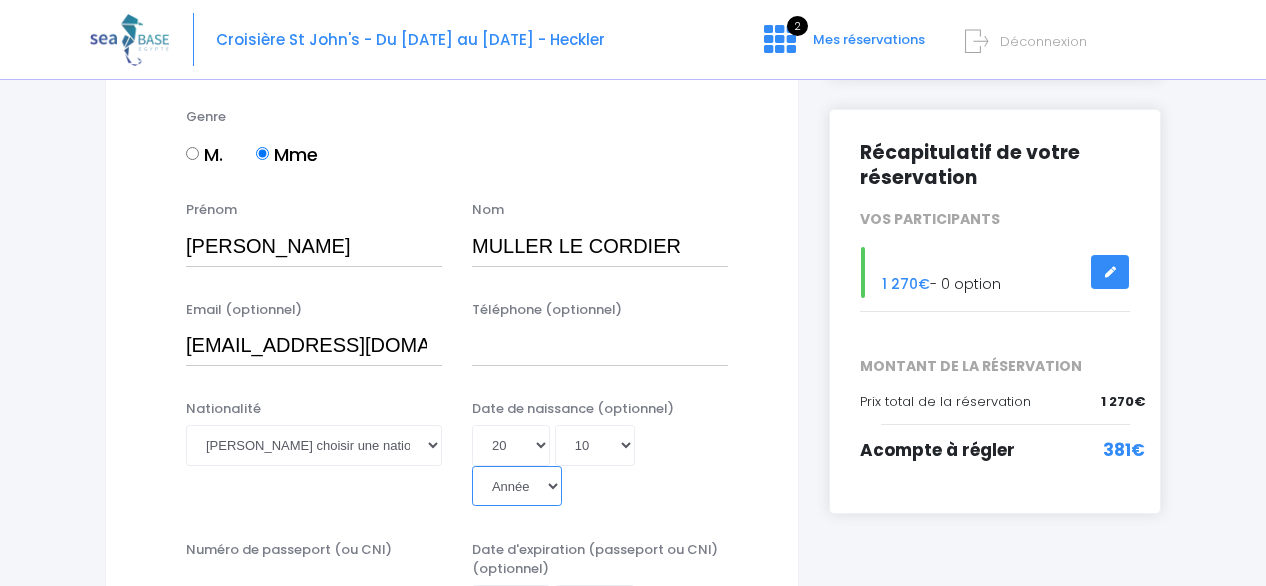 click on "Année 2045 2044 2043 2042 2041 2040 2039 2038 2037 2036 2035 2034 2033 2032 2031 2030 2029 2028 2027 2026 2025 2024 2023 2022 2021 2020 2019 2018 2017 2016 2015 2014 2013 2012 2011 2010 2009 2008 2007 2006 2005 2004 2003 2002 2001 2000 1999 1998 1997 1996 1995 1994 1993 1992 1991 1990 1989 1988 1987 1986 1985 1984 1983 1982 1981 1980 1979 1978 1977 1976 1975 1974 1973 1972 1971 1970 1969 1968 1967 1966 1965 1964 1963 1962 1961 1960 1959 1958 1957 1956 1955 1954 1953 1952 1951 1950 1949 1948 1947 1946 1945 1944 1943 1942 1941 1940 1939 1938 1937 1936 1935 1934 1933 1932 1931 1930 1929 1928 1927 1926 1925 1924 1923 1922 1921 1920 1919 1918 1917 1916 1915 1914 1913 1912 1911 1910 1909 1908 1907 1906 1905 1904 1903 1902 1901 1900" at bounding box center [517, 486] 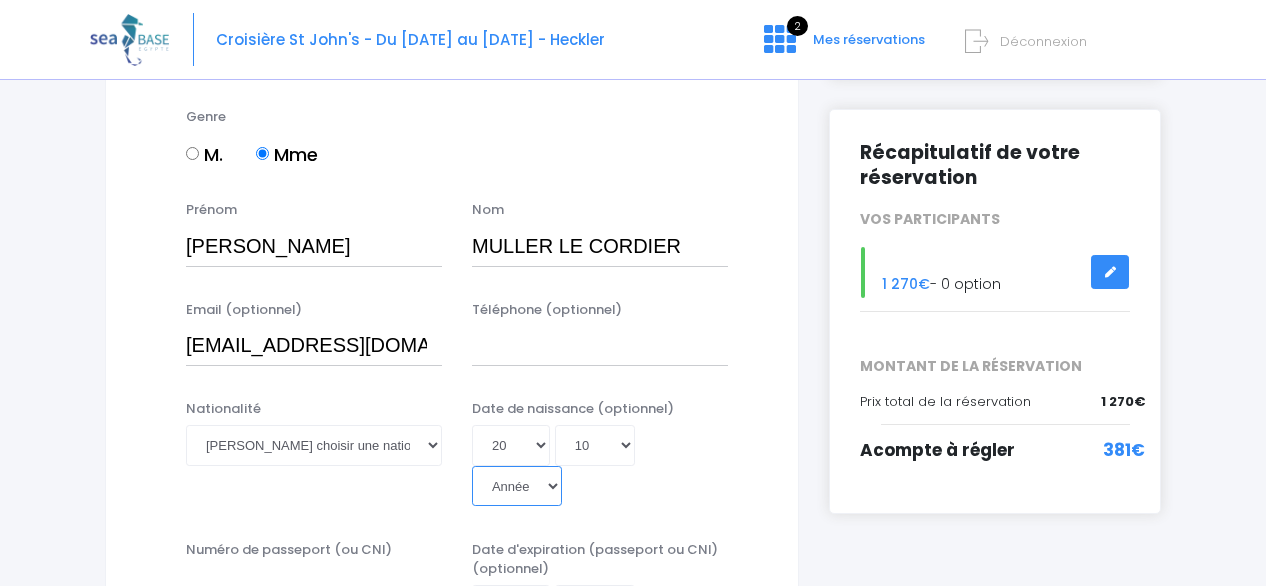 select on "1961" 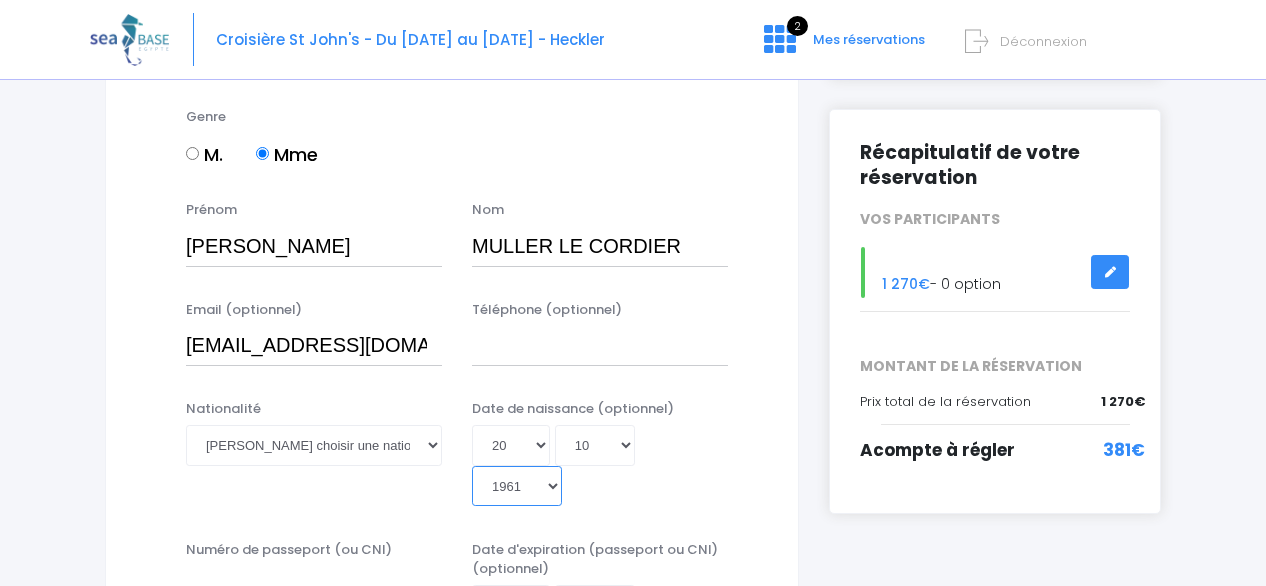type on "1961-10-20" 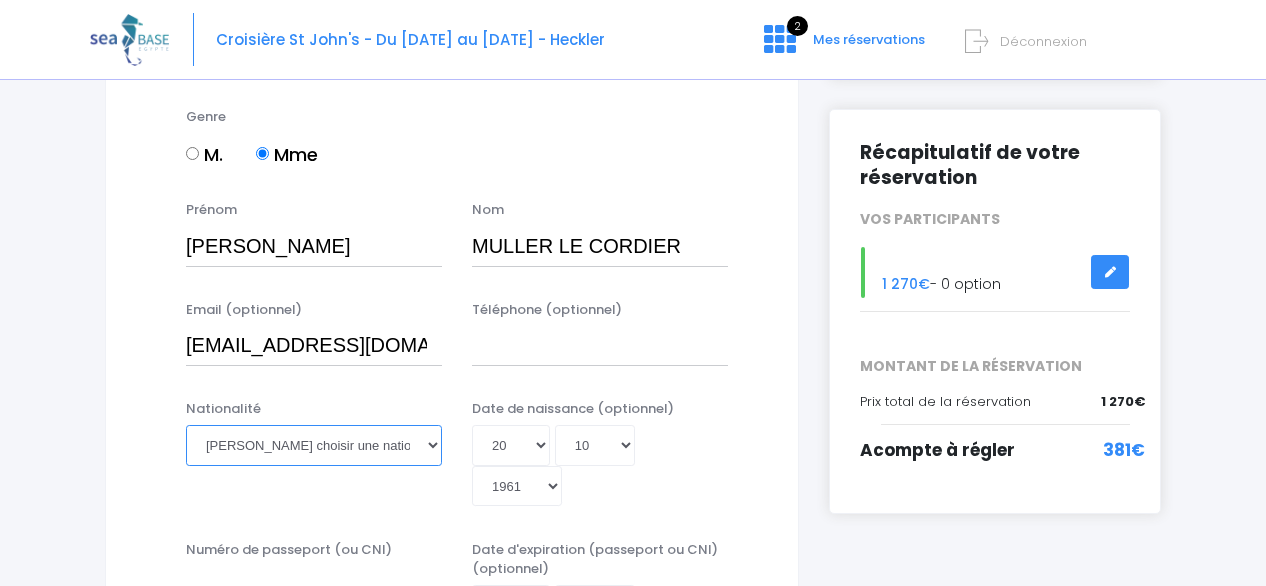 click on "Veuillez choisir une nationalité
Afghane
Albanaise
Algerienne
Allemande
Americaine
Andorrane
Angolaise
Antiguaise et barbudienne
Argentine Armenienne Australienne Autrichienne Azerbaïdjanaise Bahamienne" at bounding box center (314, 445) 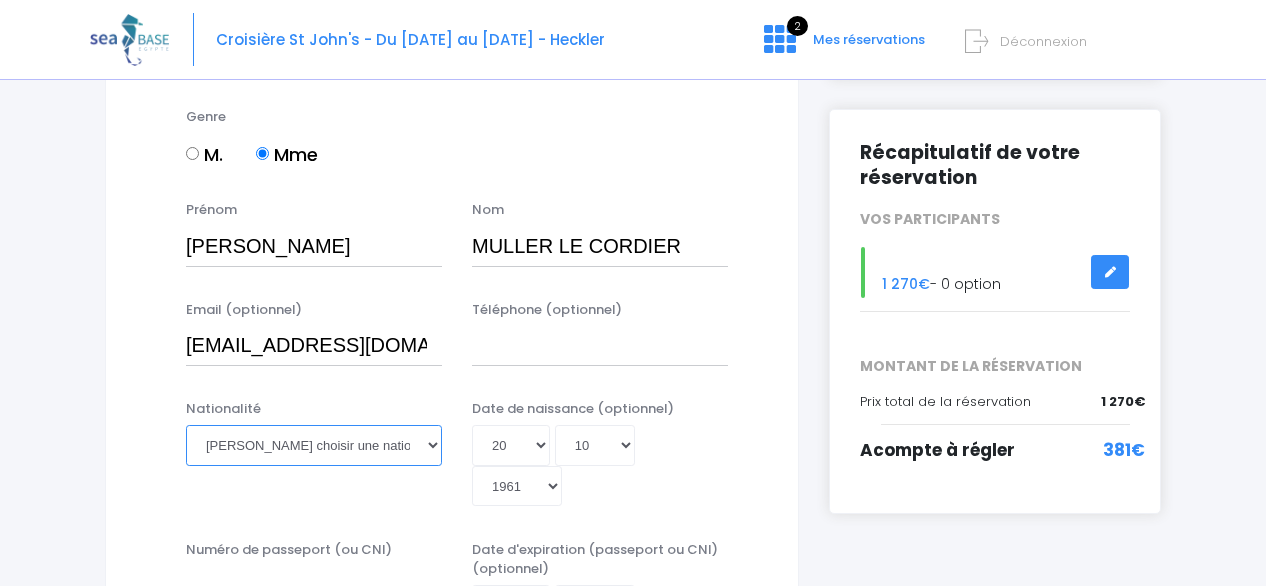 select on "Française" 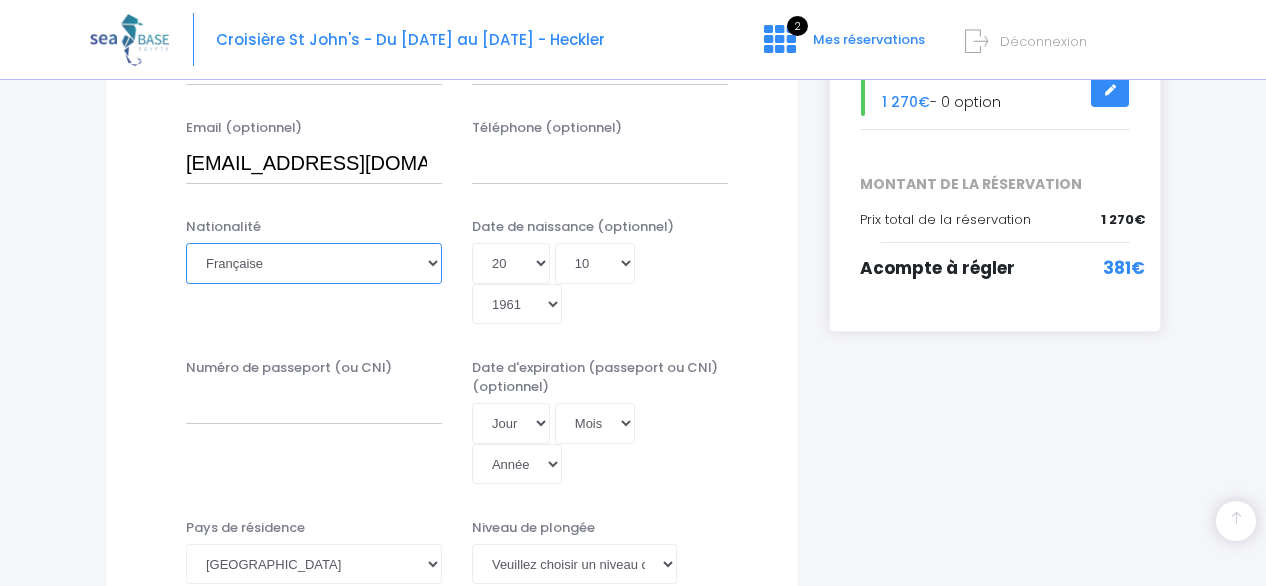scroll, scrollTop: 425, scrollLeft: 0, axis: vertical 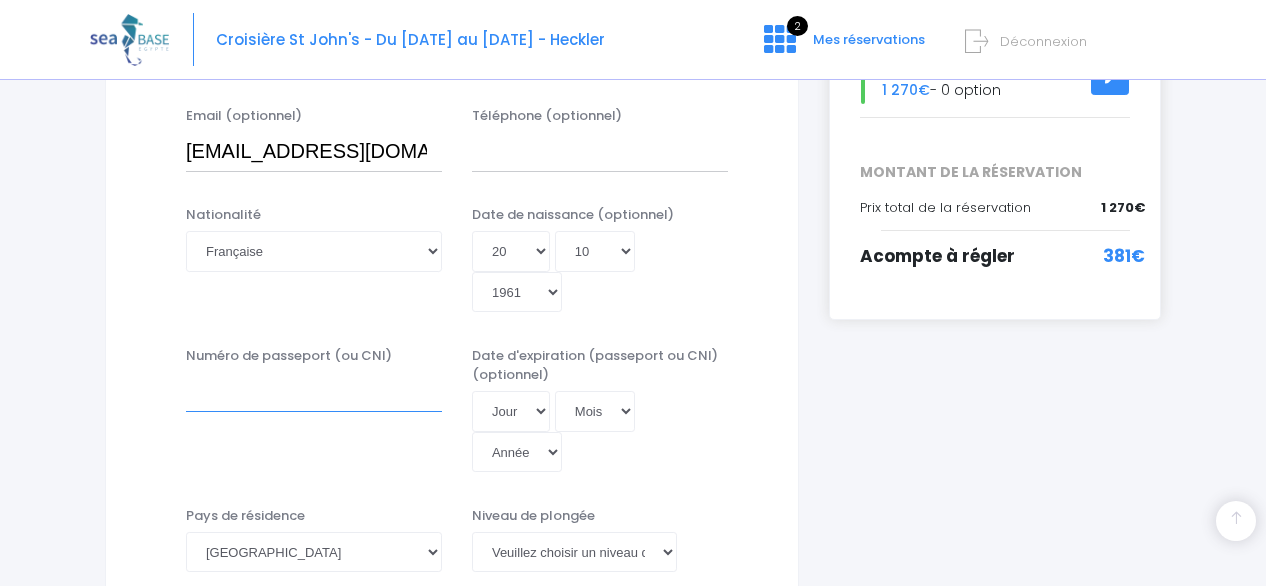 click on "Numéro de passeport (ou CNI)" at bounding box center (314, 392) 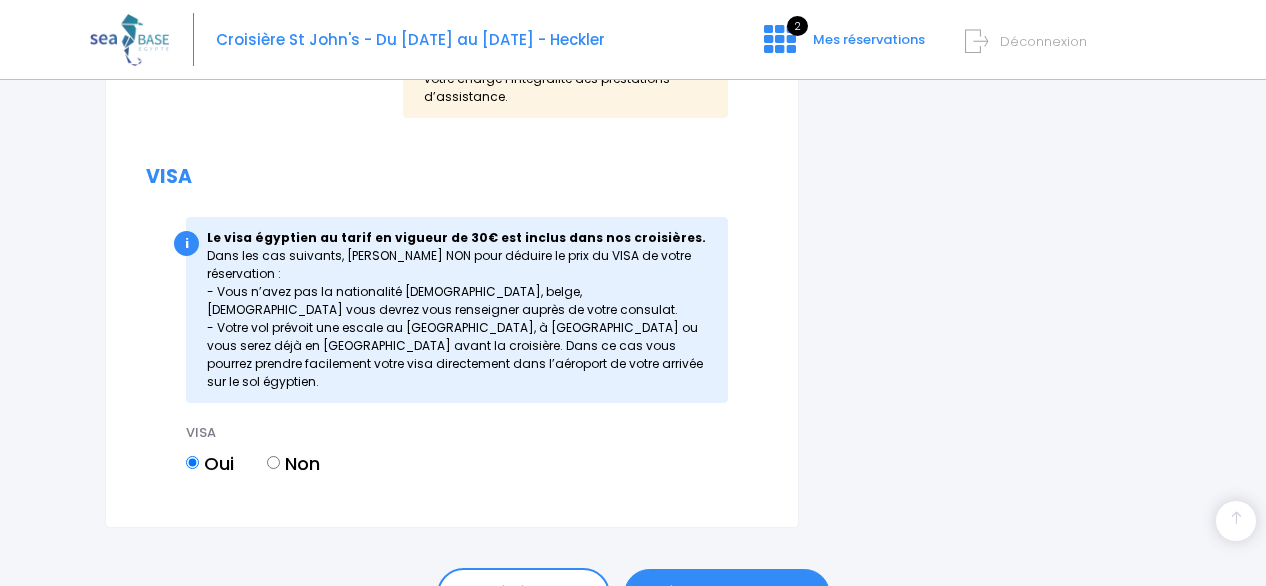 scroll, scrollTop: 2618, scrollLeft: 0, axis: vertical 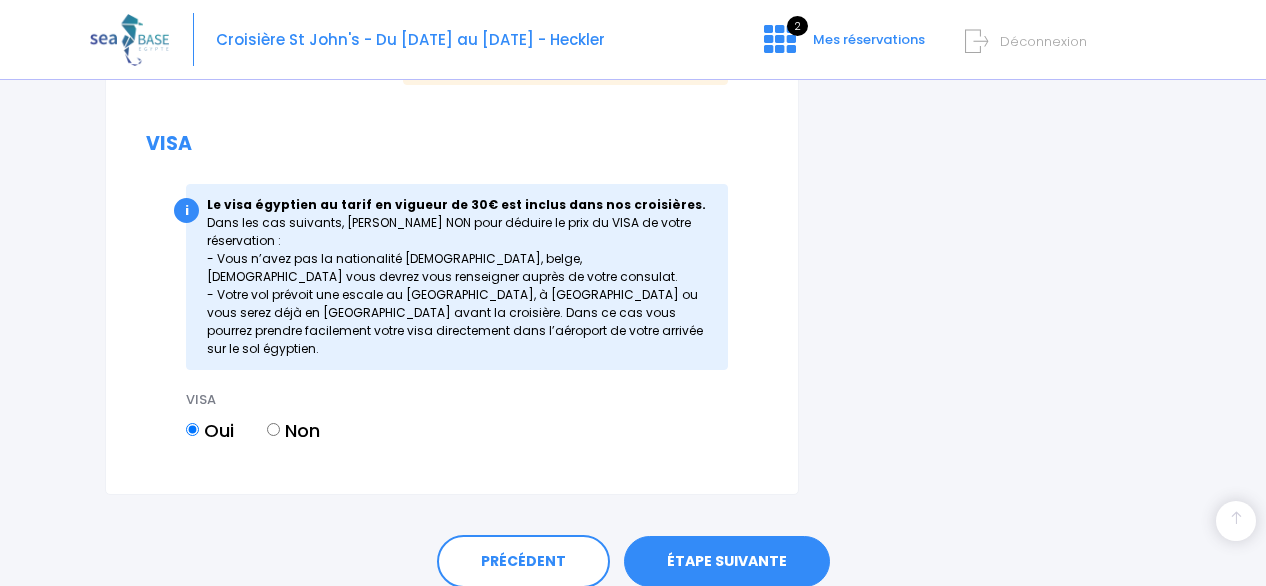 click on "Non" at bounding box center [273, 429] 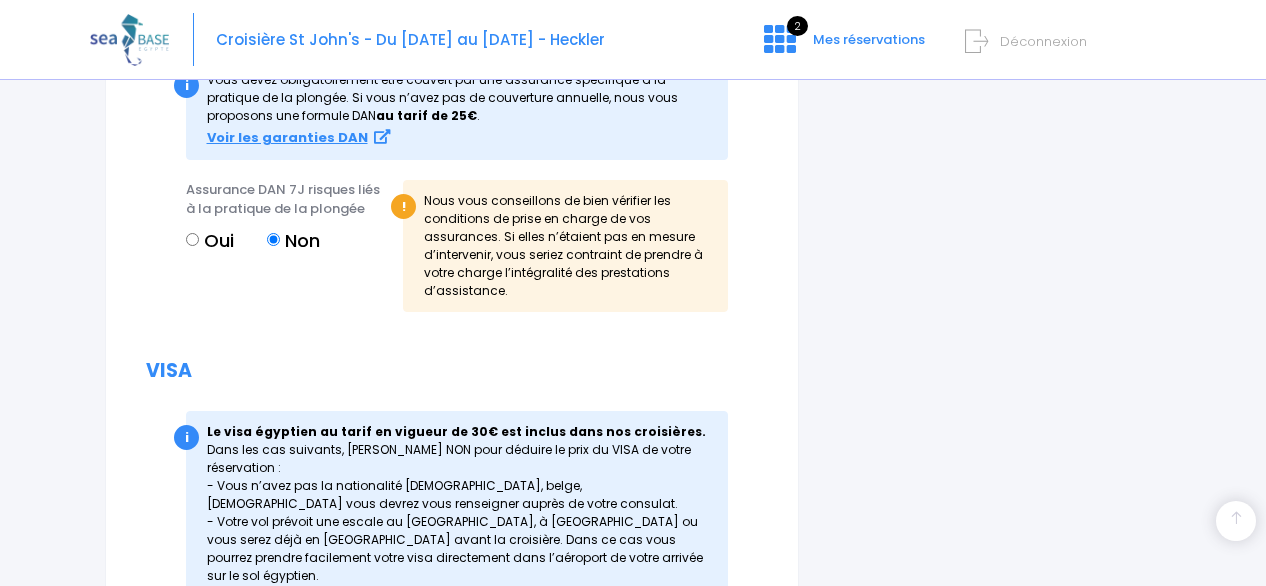 scroll, scrollTop: 2730, scrollLeft: 0, axis: vertical 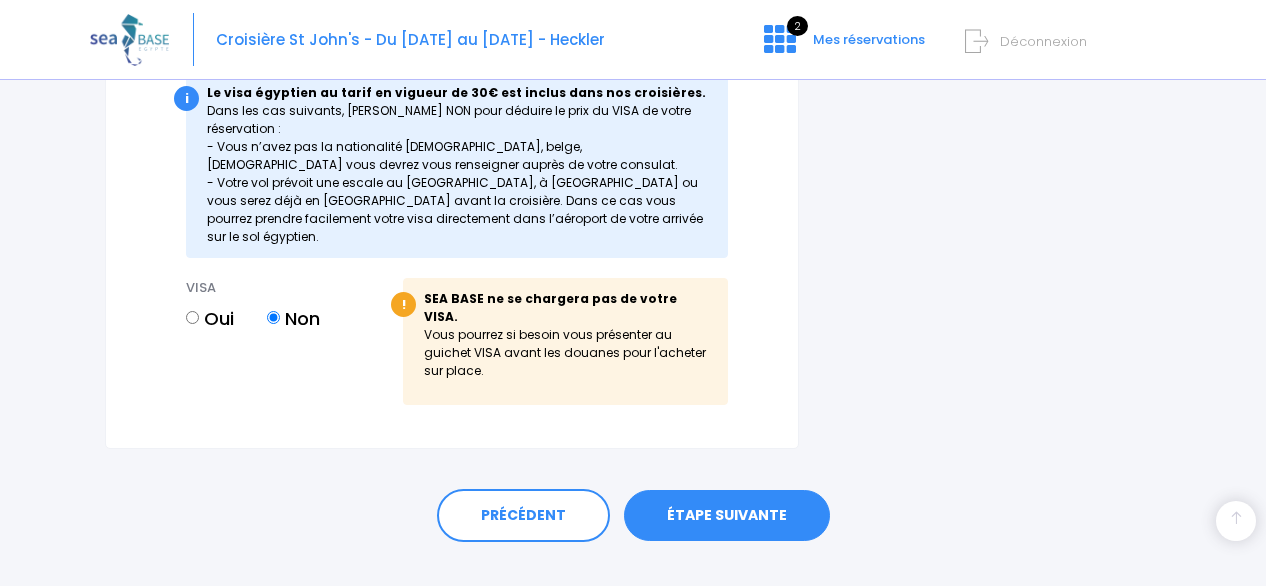 click on "ÉTAPE SUIVANTE" at bounding box center (727, 516) 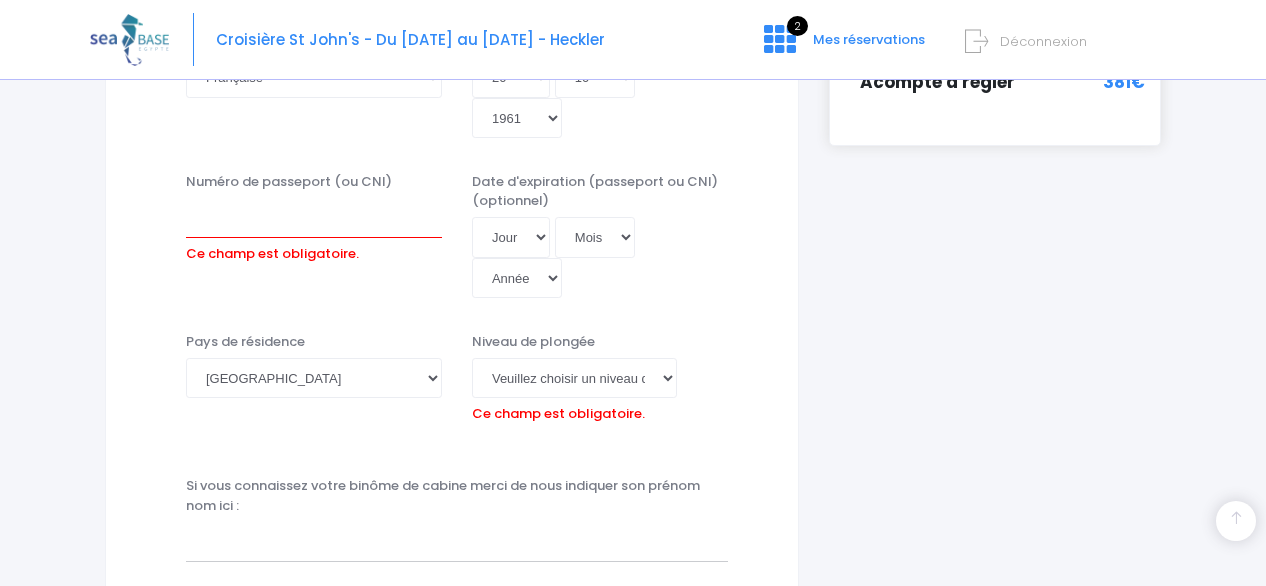 scroll, scrollTop: 597, scrollLeft: 0, axis: vertical 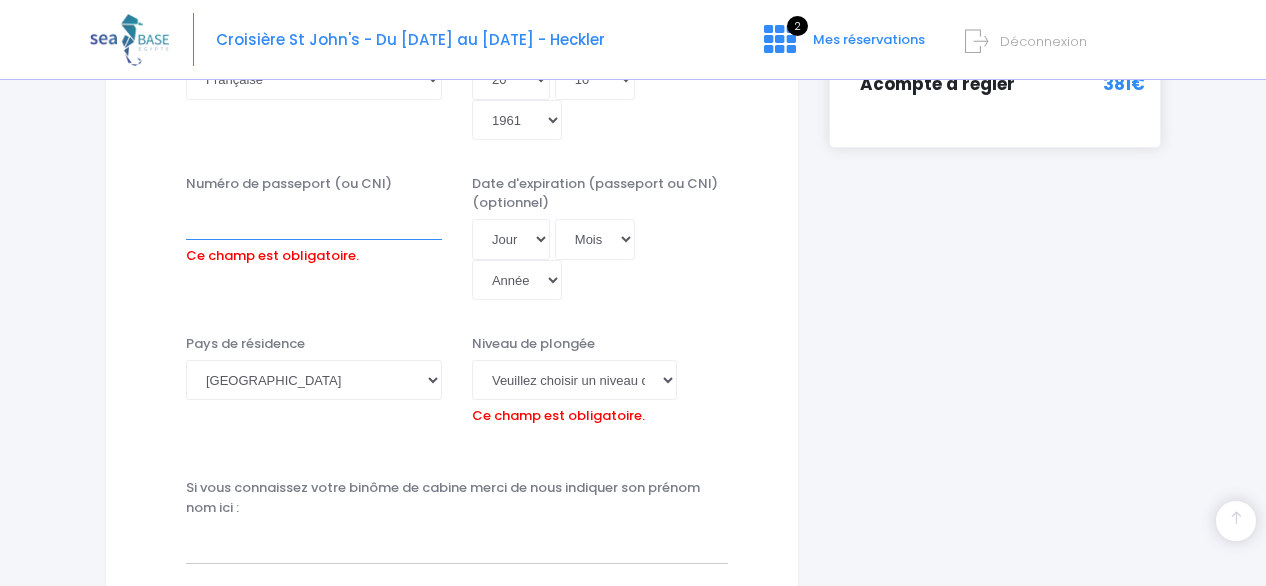 click on "Numéro de passeport (ou CNI)" at bounding box center [314, 220] 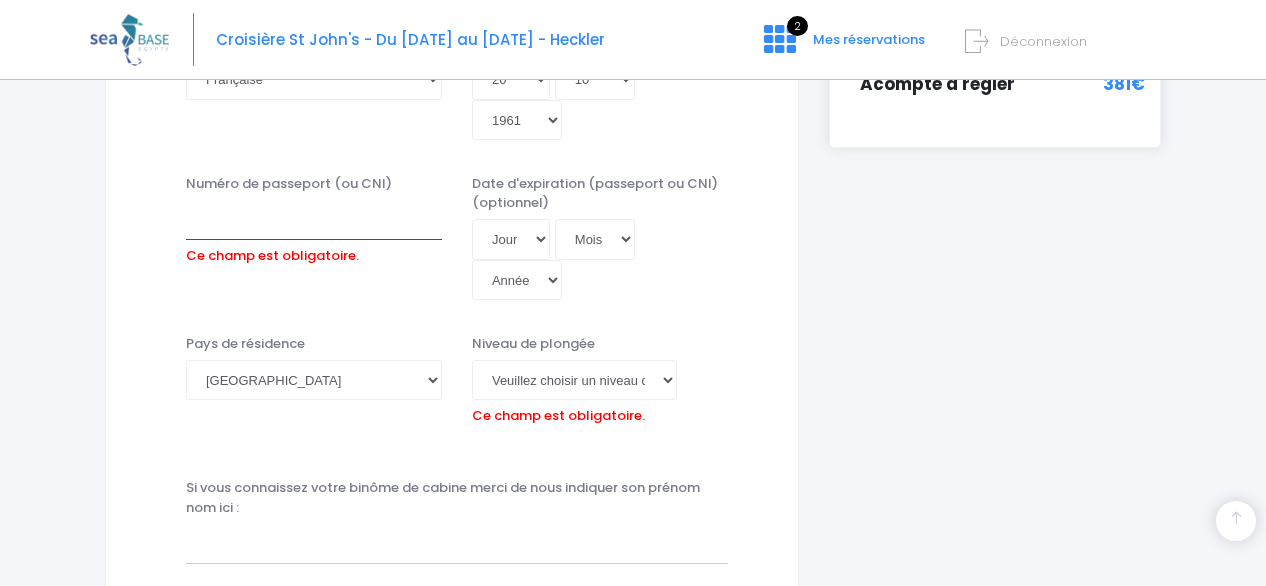 click on "Numéro de passeport (ou CNI)
Ce champ est obligatoire." at bounding box center [314, 237] 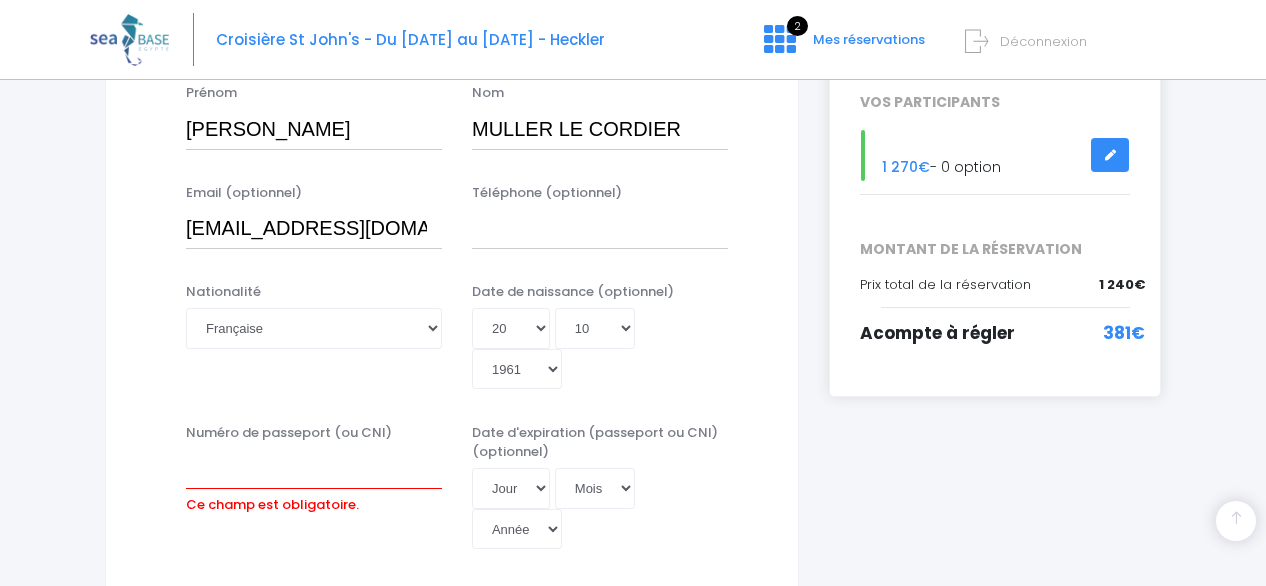 scroll, scrollTop: 366, scrollLeft: 0, axis: vertical 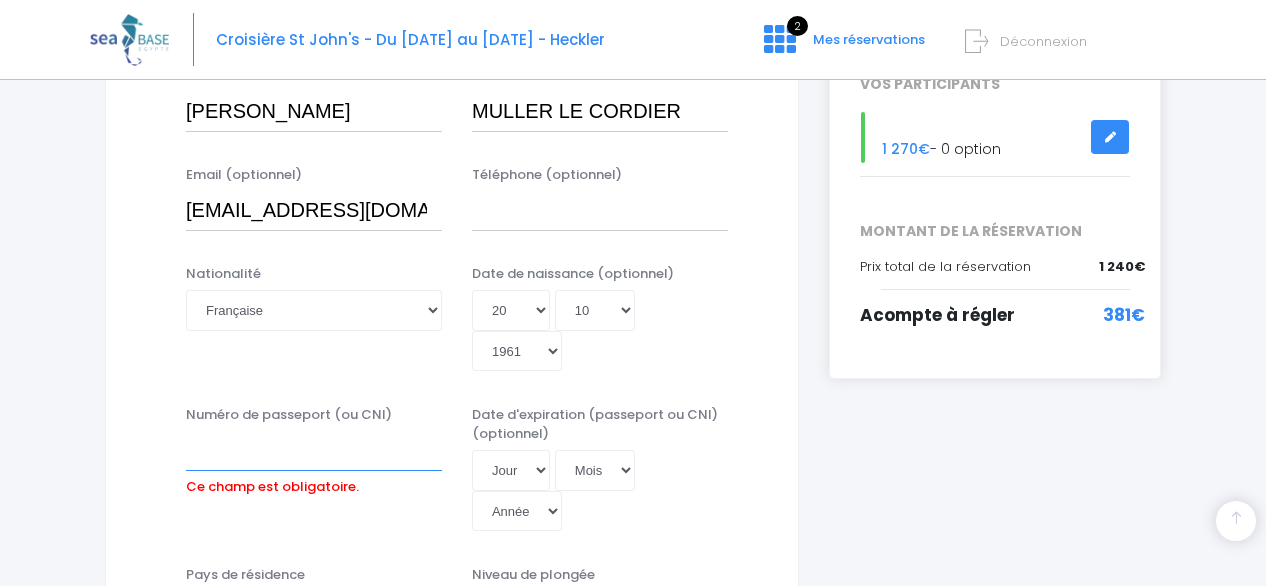 click on "Numéro de passeport (ou CNI)" at bounding box center (314, 451) 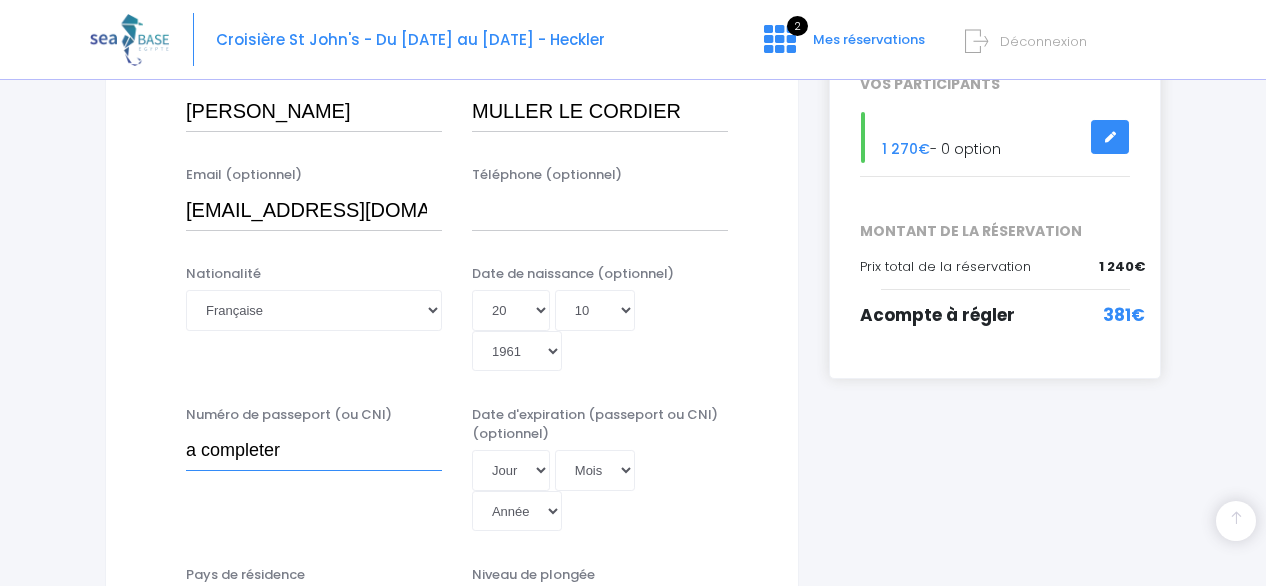 type on "a completer" 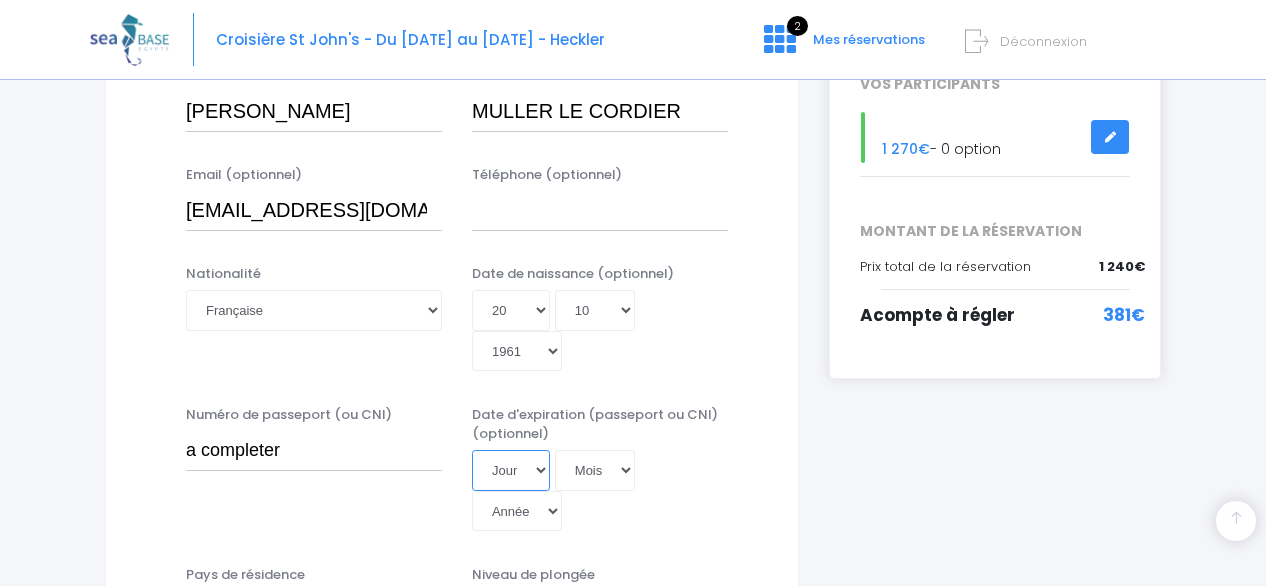 click on "Jour 01 02 03 04 05 06 07 08 09 10 11 12 13 14 15 16 17 18 19 20 21 22 23 24 25 26 27 28 29 30 31" at bounding box center [511, 470] 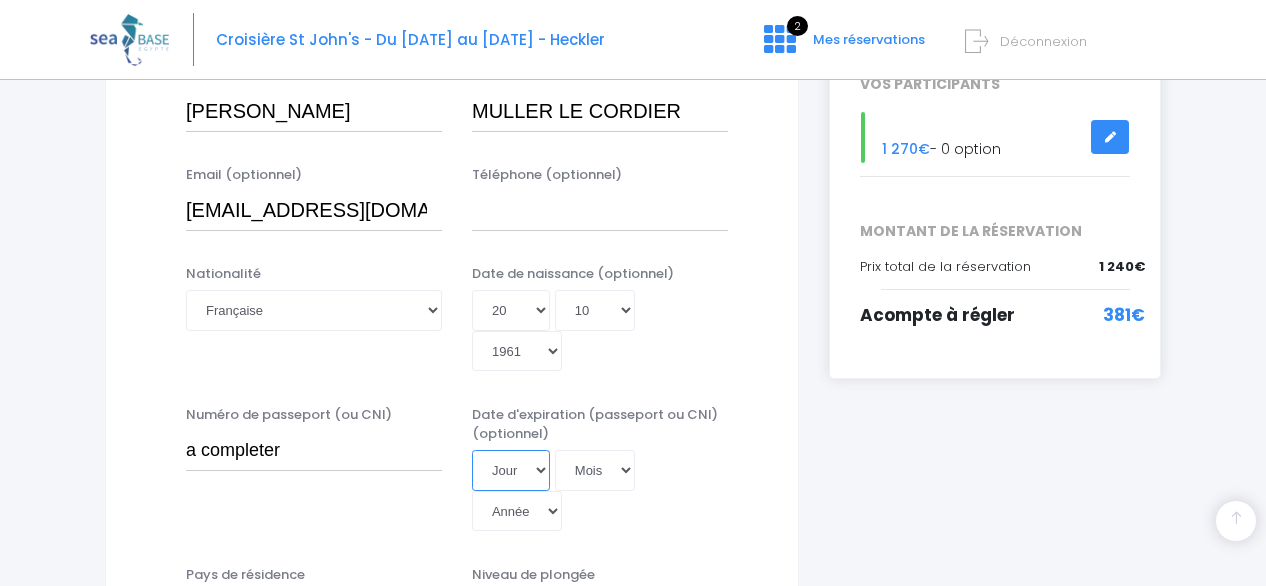 select on "01" 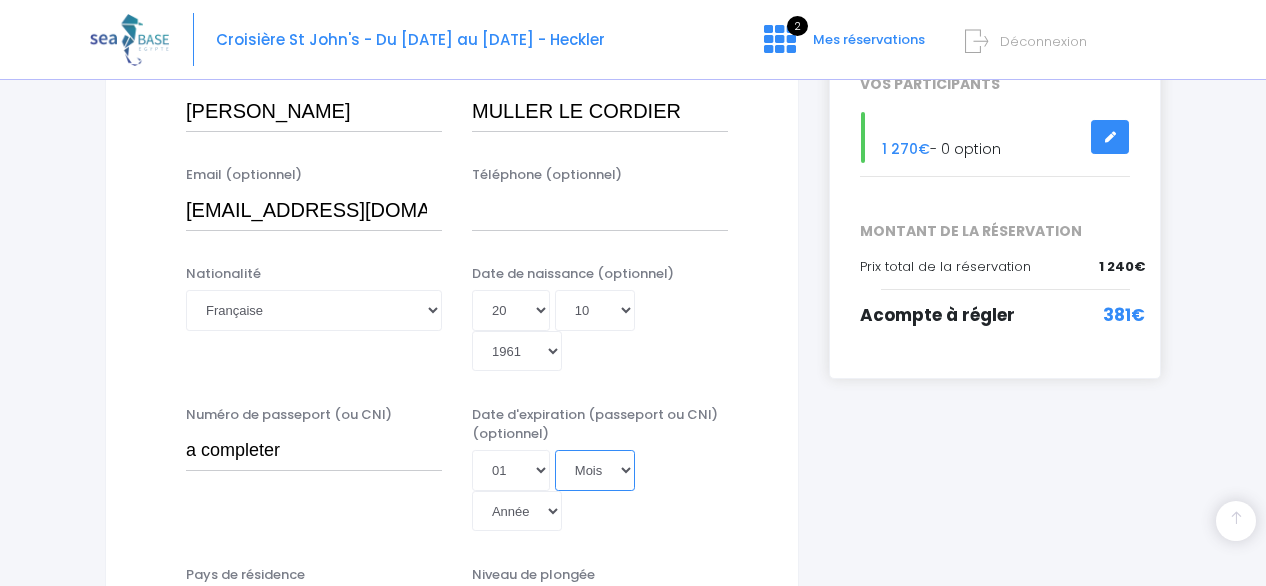 click on "Mois 01 02 03 04 05 06 07 08 09 10 11 12" at bounding box center [595, 470] 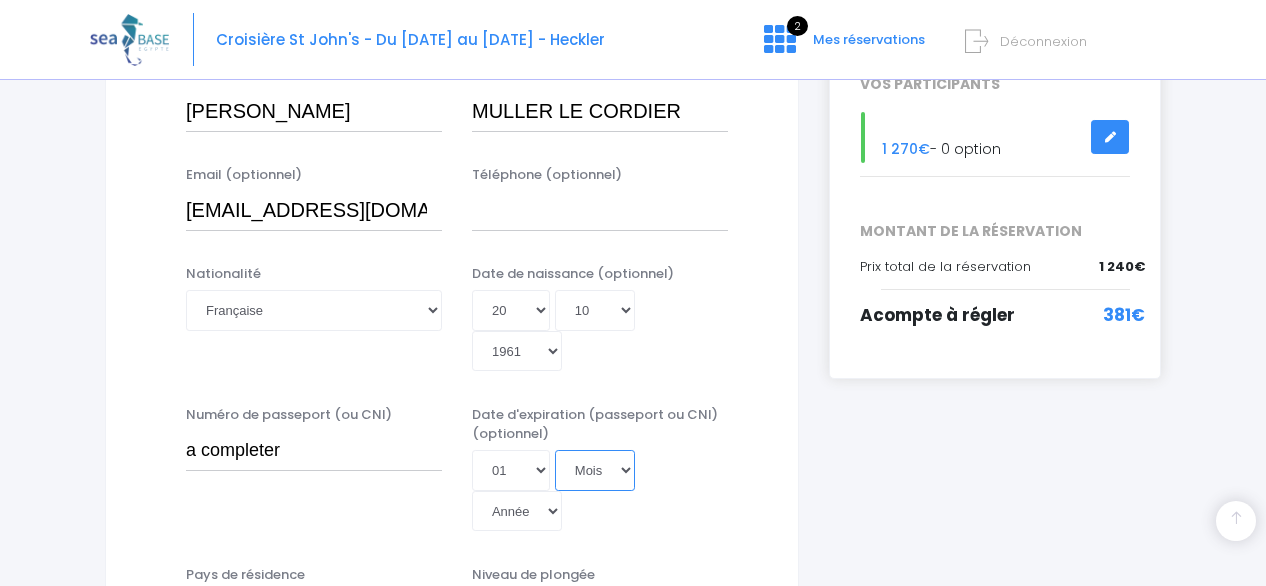select on "01" 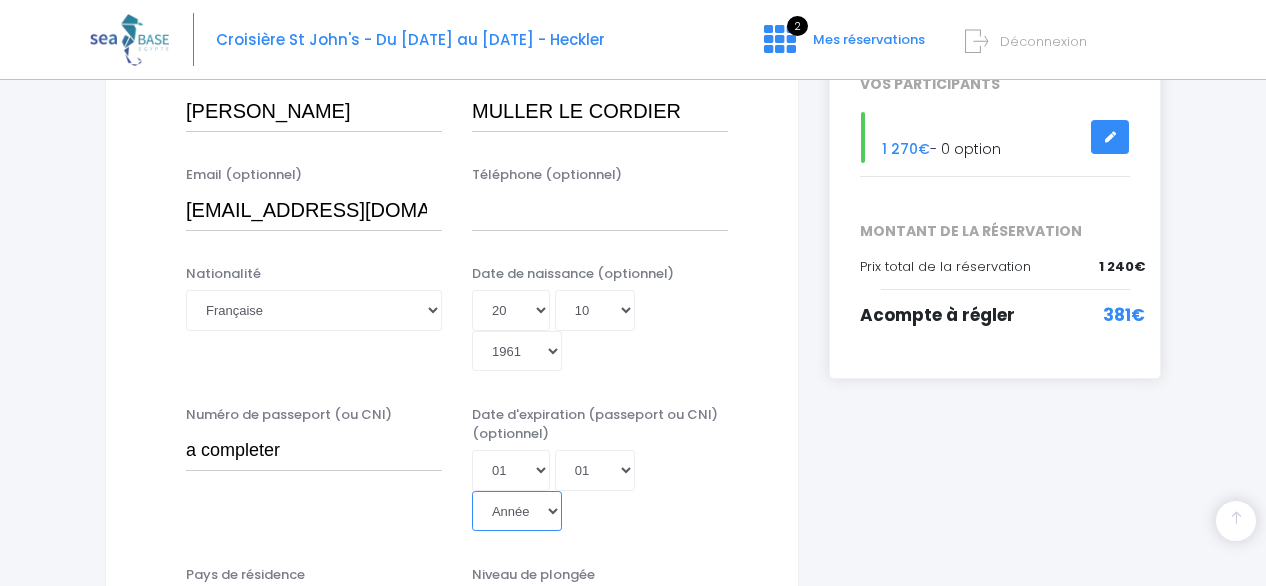 click on "Année 2045 2044 2043 2042 2041 2040 2039 2038 2037 2036 2035 2034 2033 2032 2031 2030 2029 2028 2027 2026 2025 2024 2023 2022 2021 2020 2019 2018 2017 2016 2015 2014 2013 2012 2011 2010 2009 2008 2007 2006 2005 2004 2003 2002 2001 2000 1999 1998 1997 1996 1995 1994 1993 1992 1991 1990 1989 1988 1987 1986 1985 1984 1983 1982 1981 1980 1979 1978 1977 1976 1975 1974 1973 1972 1971 1970 1969 1968 1967 1966 1965 1964 1963 1962 1961 1960 1959 1958 1957 1956 1955 1954 1953 1952 1951 1950 1949 1948 1947 1946 1945 1944 1943 1942 1941 1940 1939 1938 1937 1936 1935 1934 1933 1932 1931 1930 1929 1928 1927 1926 1925 1924 1923 1922 1921 1920 1919 1918 1917 1916 1915 1914 1913 1912 1911 1910 1909 1908 1907 1906 1905 1904 1903 1902 1901 1900" at bounding box center [517, 511] 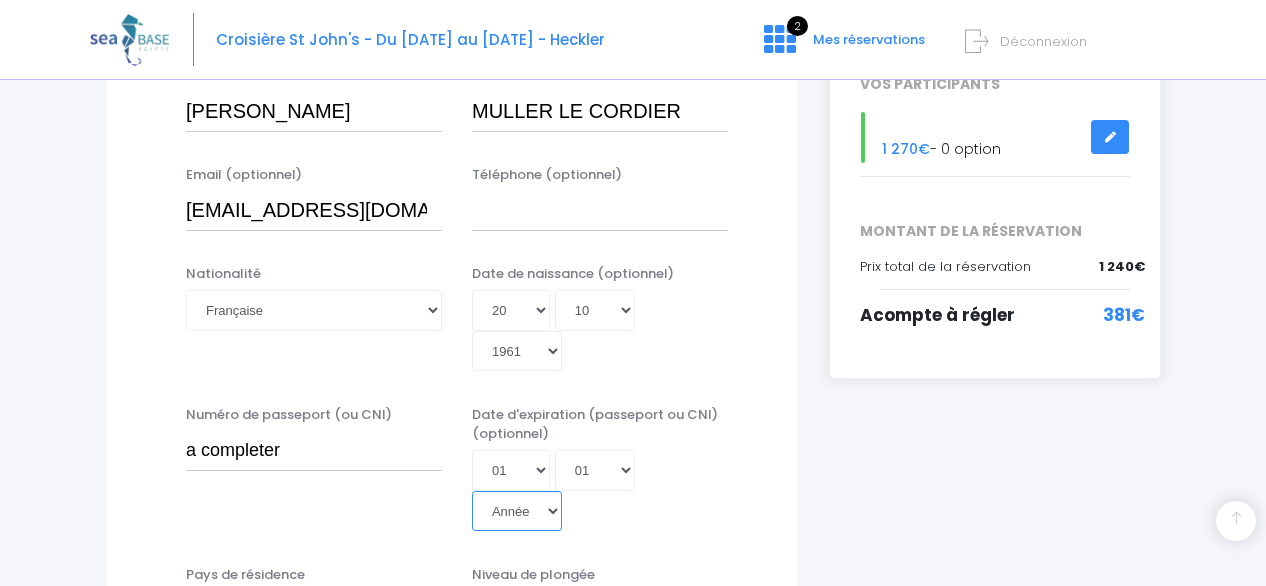 select on "2044" 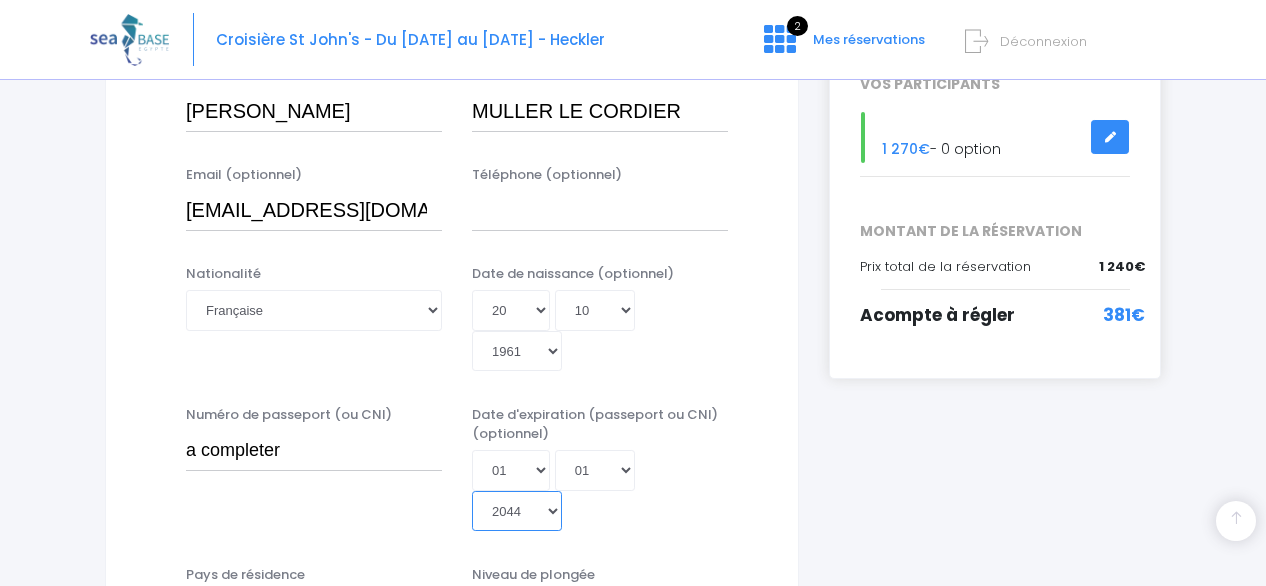 type on "2044-01-01" 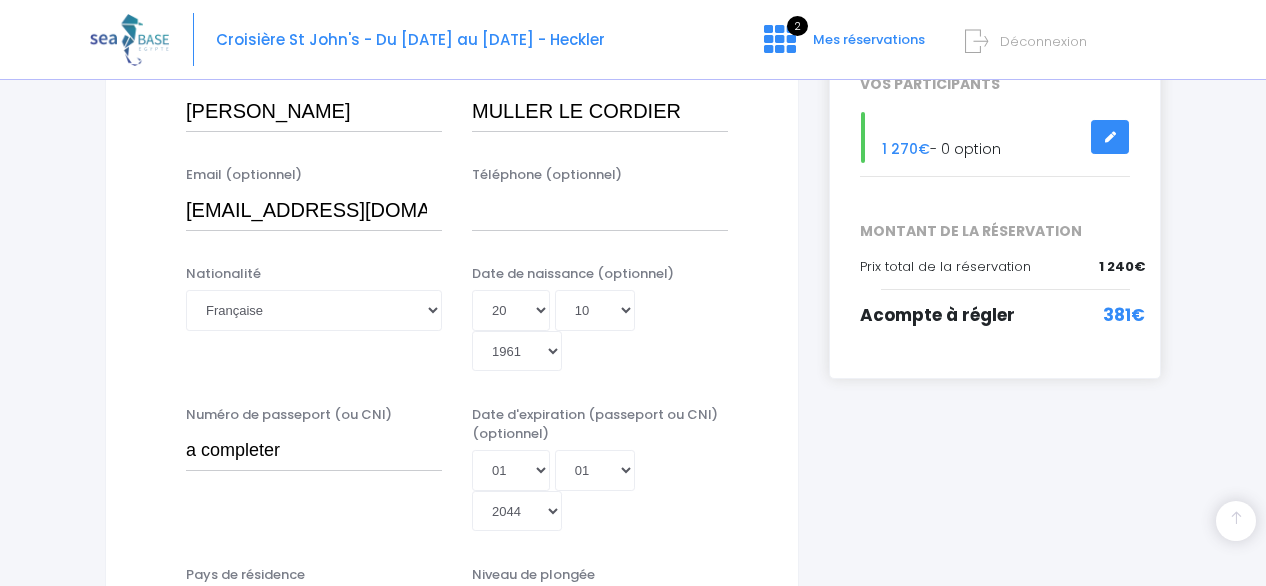 click on "Numéro de passeport (ou CNI)
a completer" at bounding box center (314, 468) 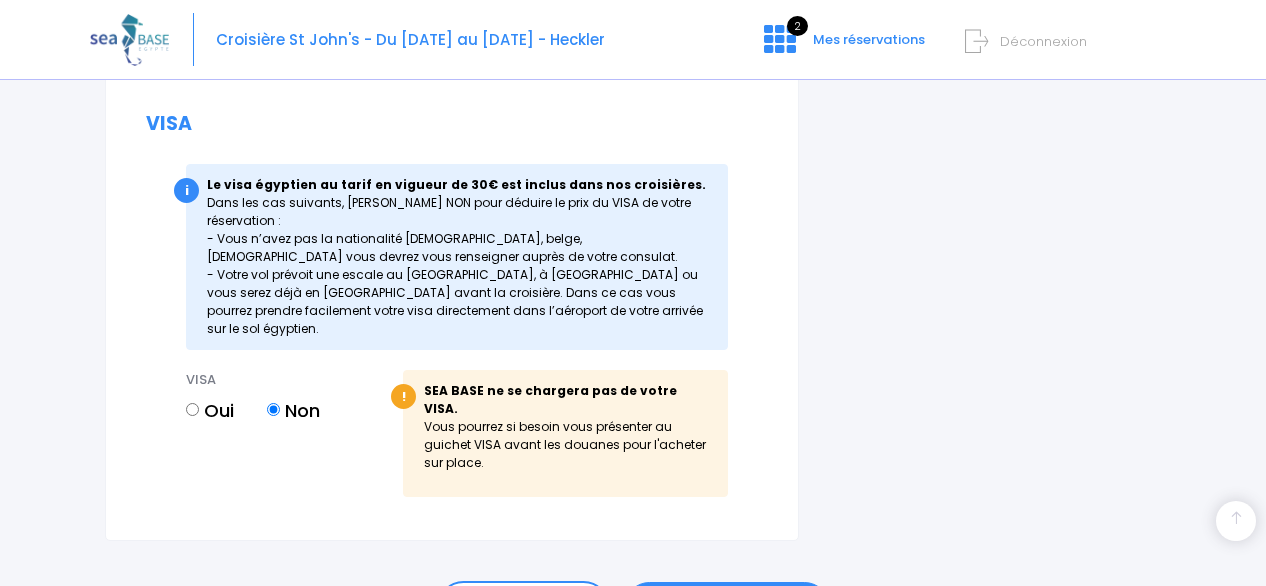 scroll, scrollTop: 2762, scrollLeft: 0, axis: vertical 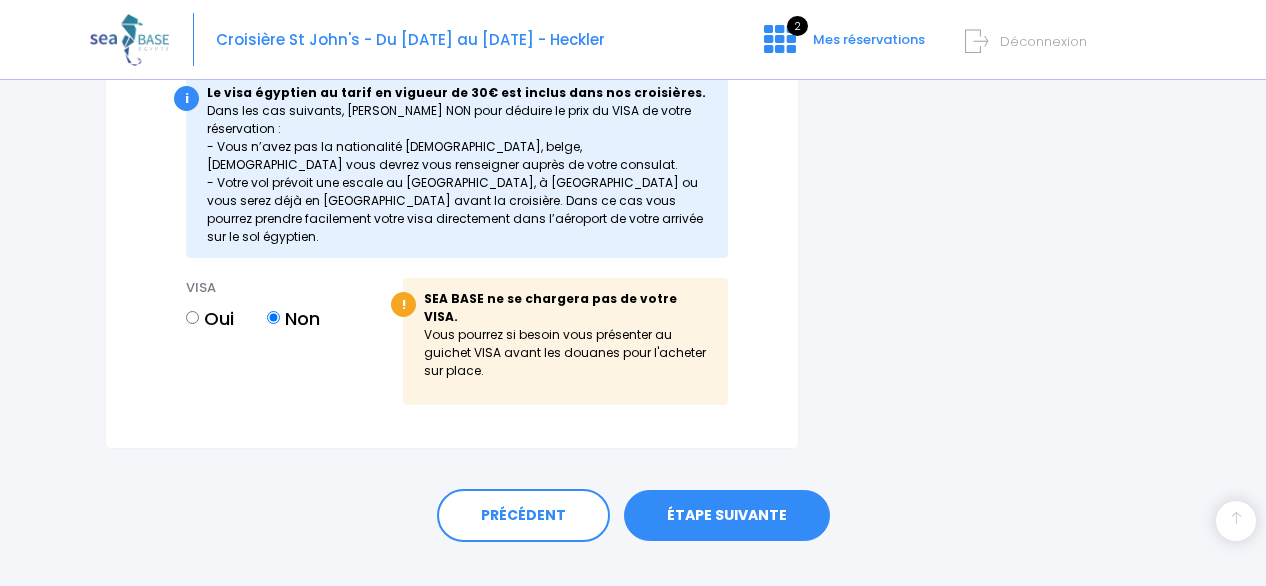 click on "ÉTAPE SUIVANTE" at bounding box center [727, 516] 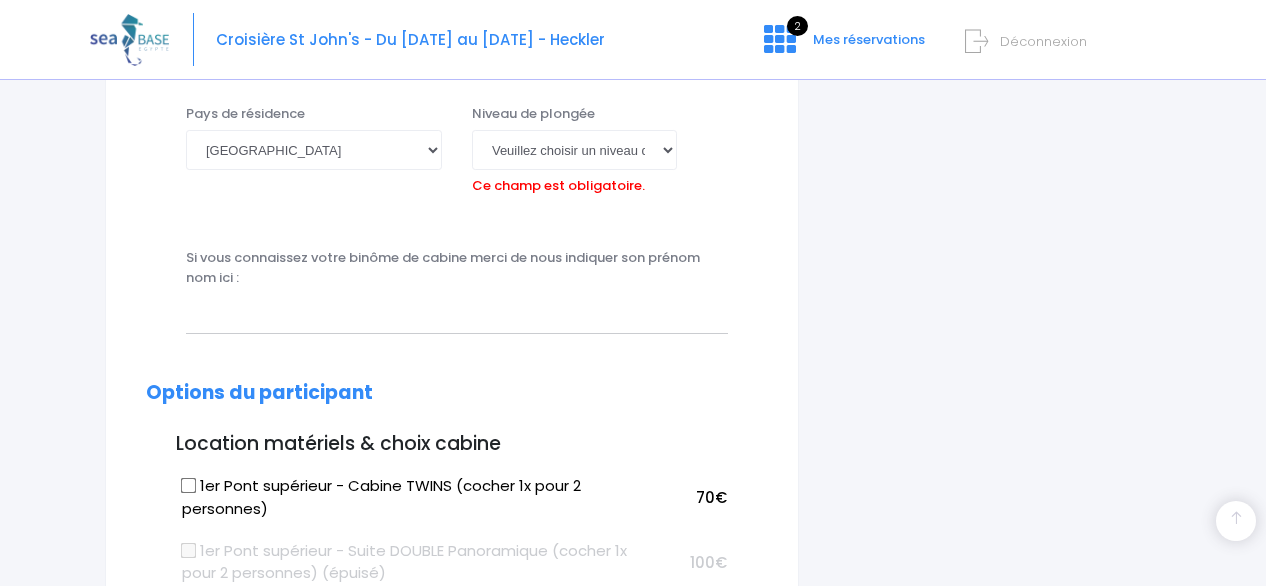 scroll, scrollTop: 757, scrollLeft: 0, axis: vertical 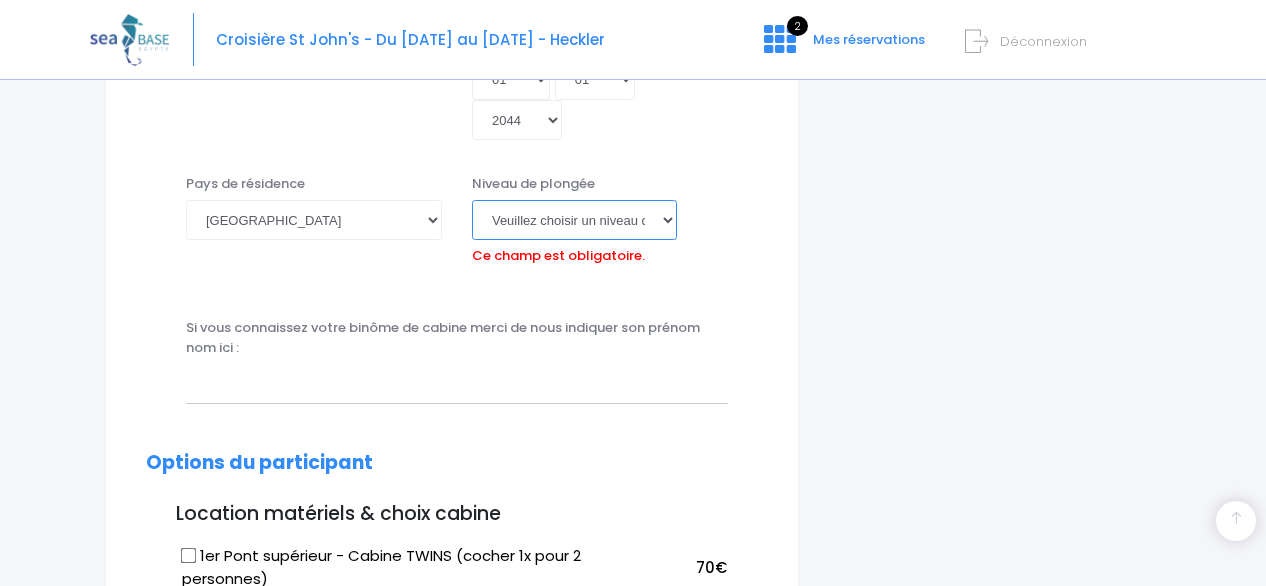 click on "Veuillez choisir un niveau de plongée
Non plongeur
Junior OW diver
Adventure OW diver
Open Water diver
Advanced OW diver
Deep diver
Rescue diver
Dive Master
Instructeur
MSDT
IDC Staff
Master instructeur
Course Director
N1
N2
N3
N4 PA40 MF1 MF2 PE40 Autre" at bounding box center (574, 220) 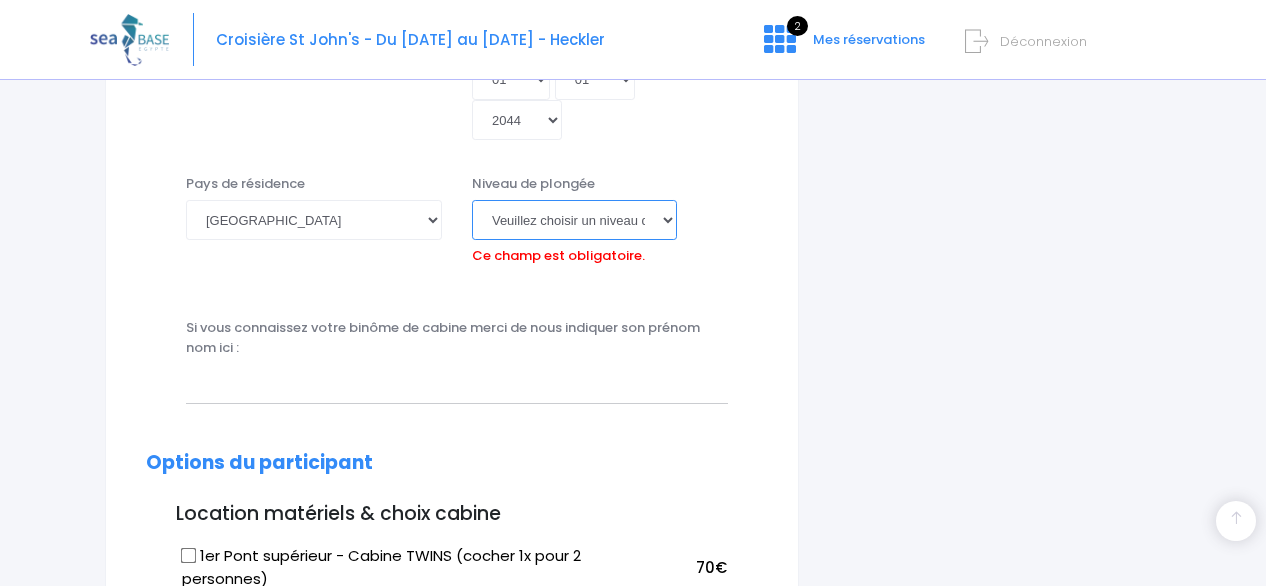 select on "N2" 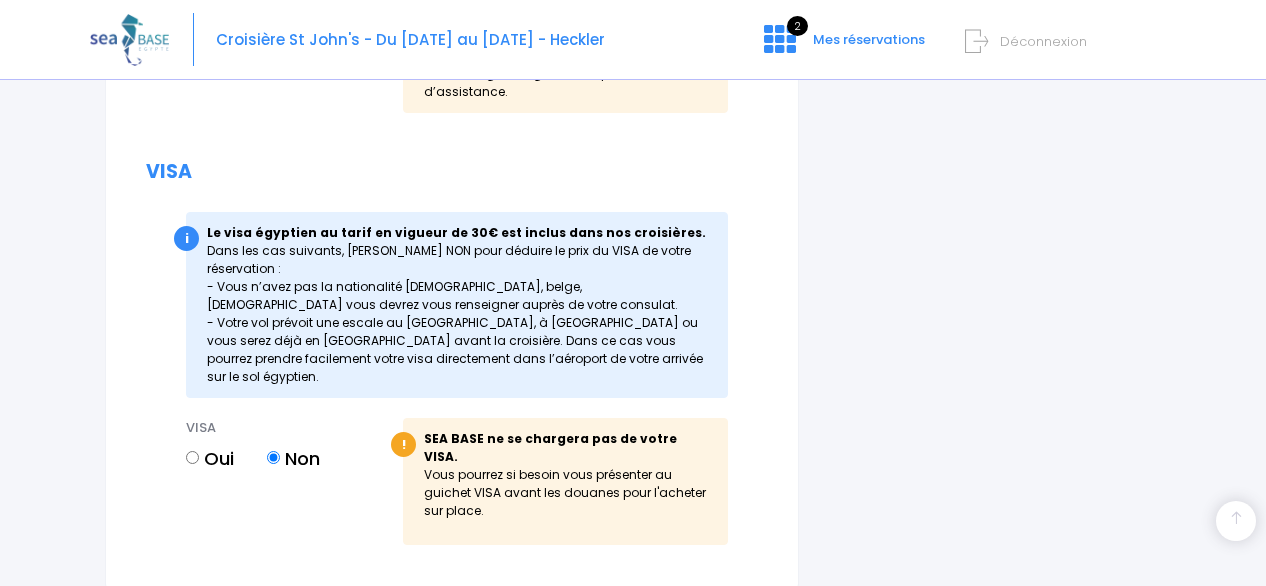 scroll, scrollTop: 2762, scrollLeft: 0, axis: vertical 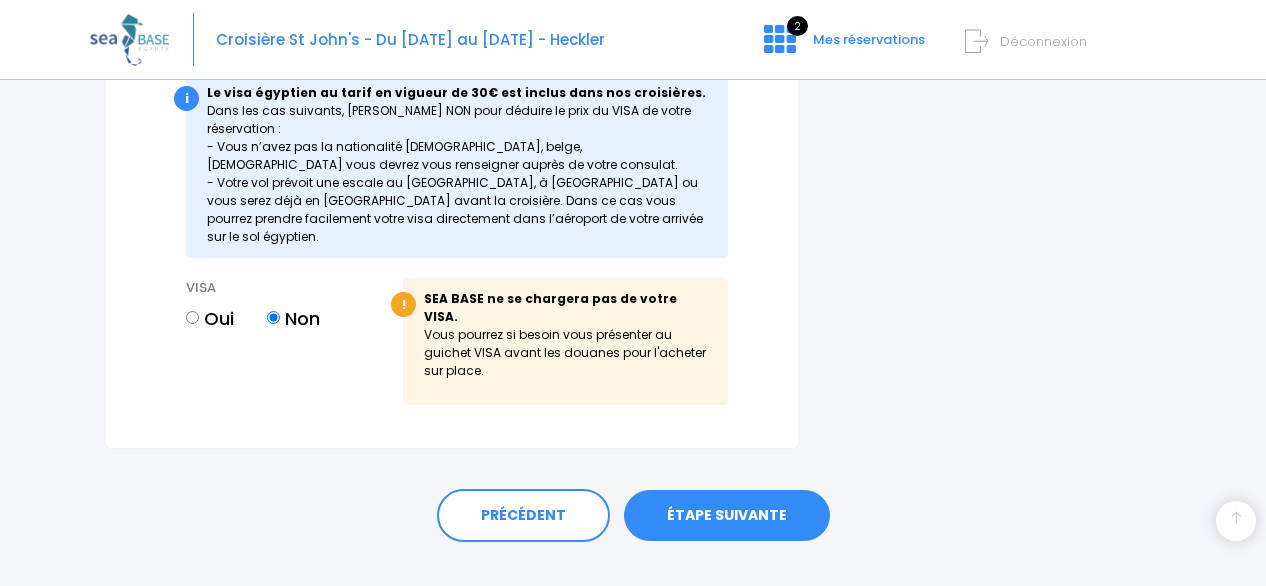click on "ÉTAPE SUIVANTE" at bounding box center [727, 516] 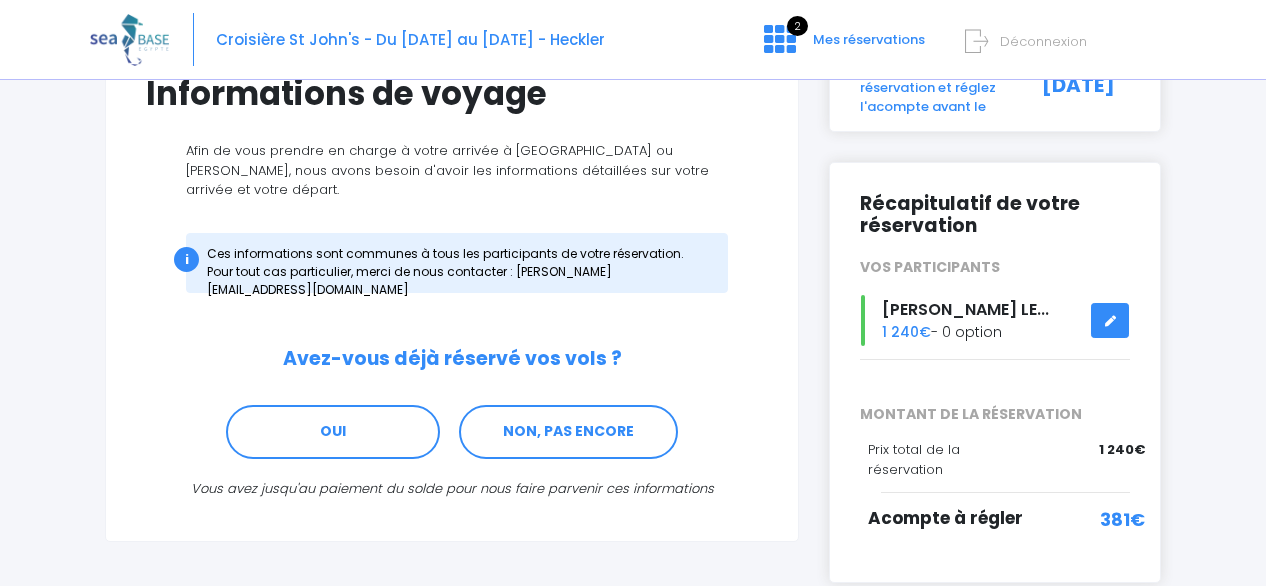 scroll, scrollTop: 179, scrollLeft: 0, axis: vertical 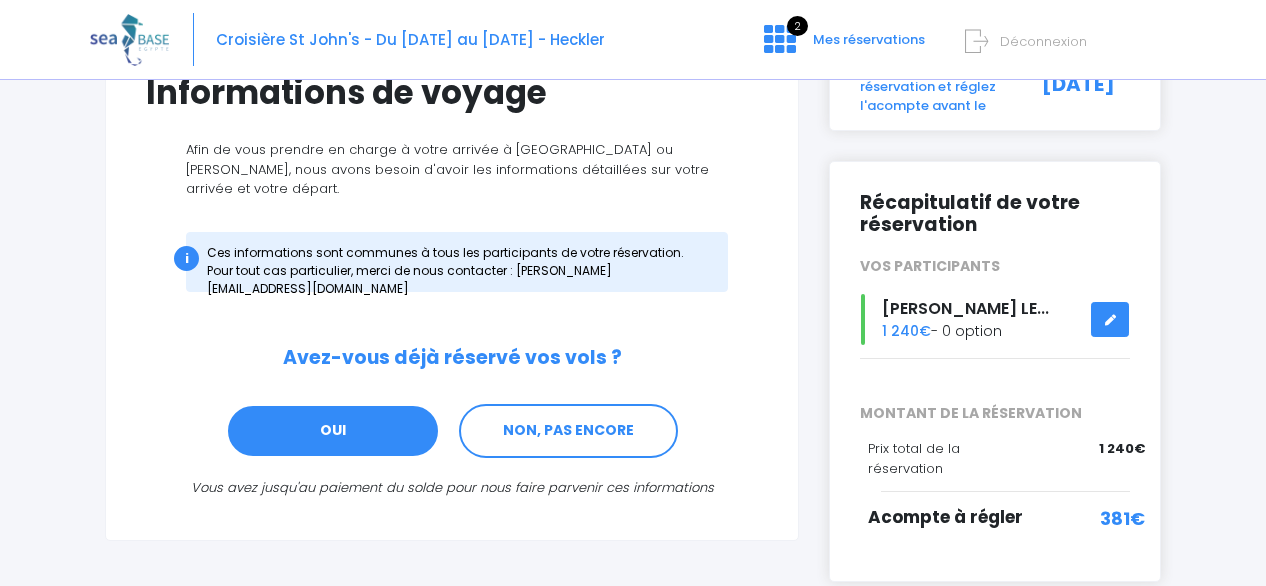 click on "OUI" at bounding box center [333, 431] 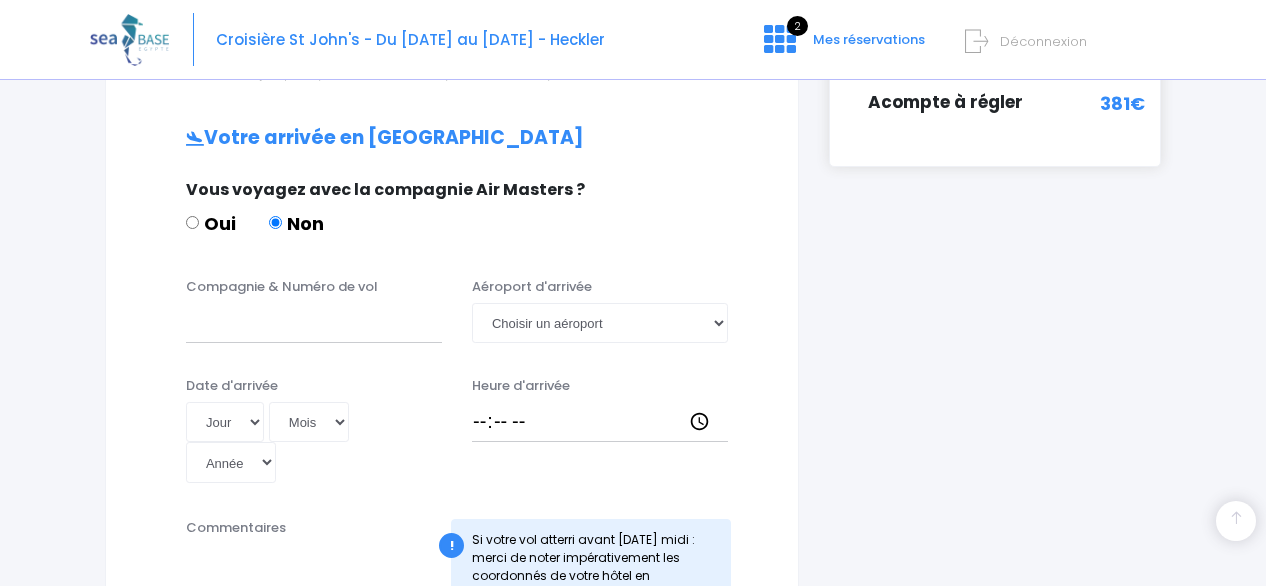 scroll, scrollTop: 602, scrollLeft: 0, axis: vertical 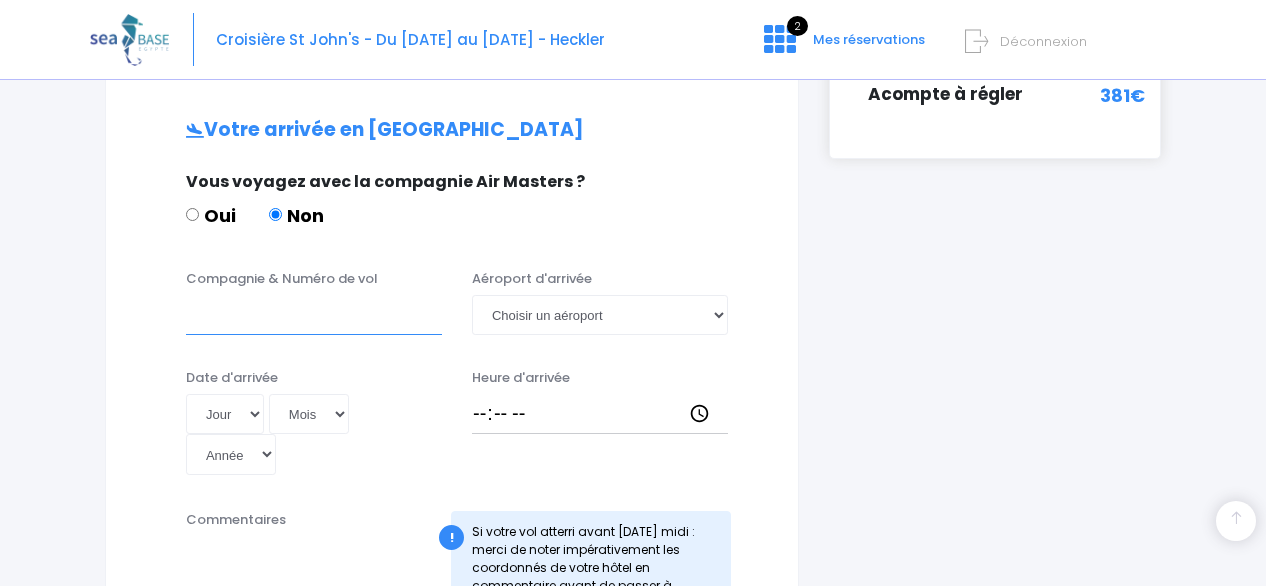 click on "Compagnie & Numéro de vol" at bounding box center (314, 315) 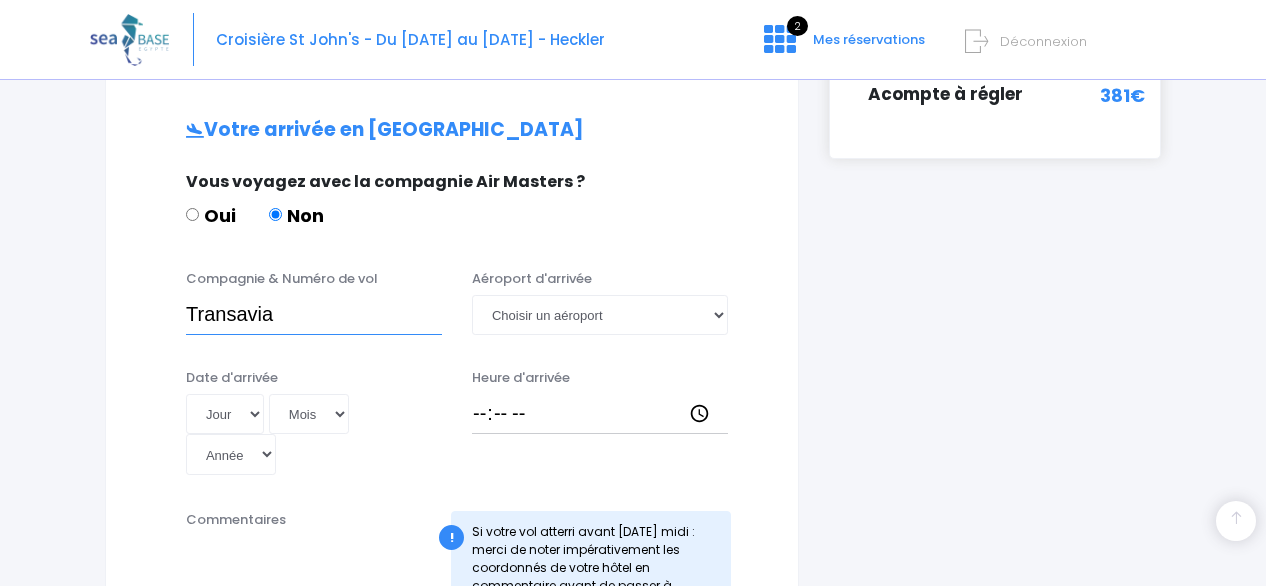 type on "Transavia" 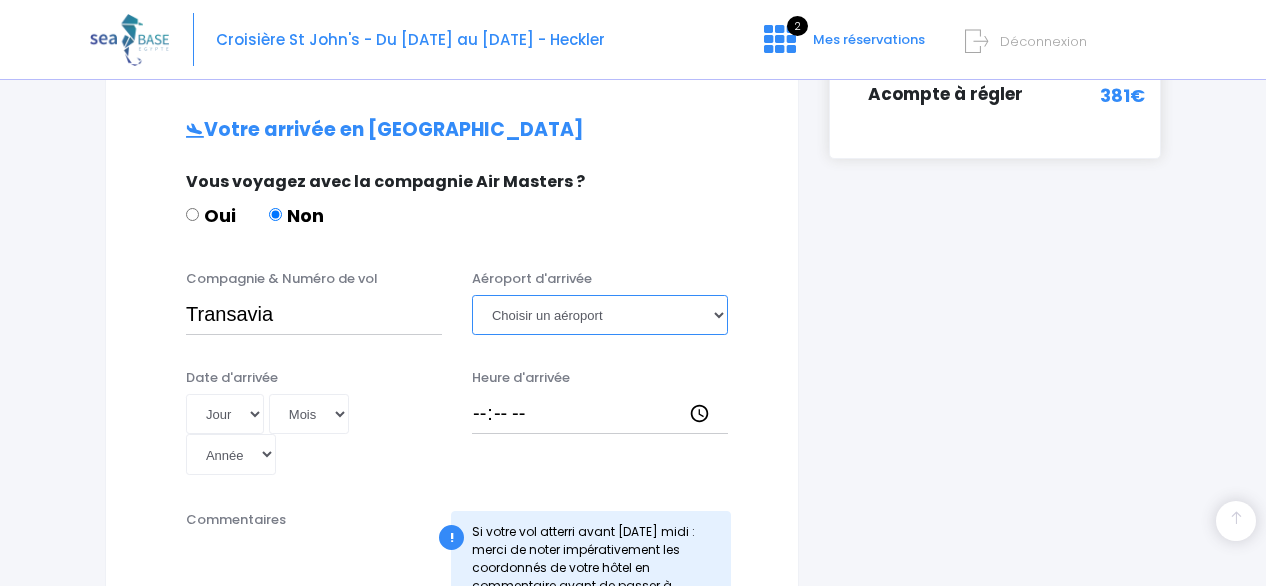 click on "Choisir un aéroport
Hurghada
Marsa Alam" at bounding box center (600, 315) 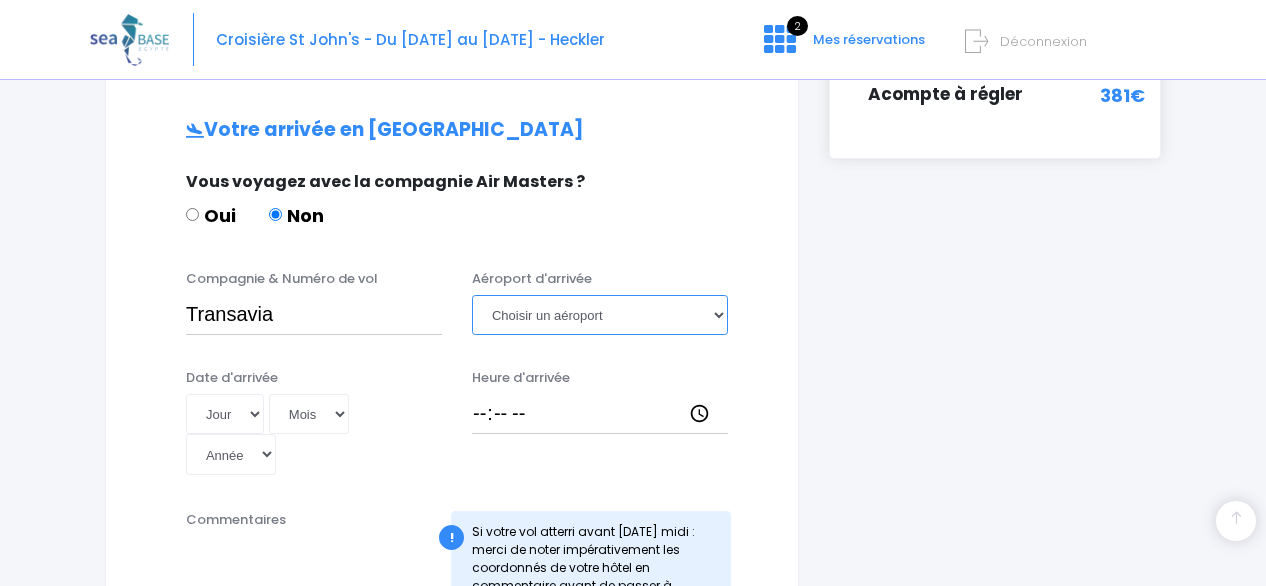 select on "Hurghada" 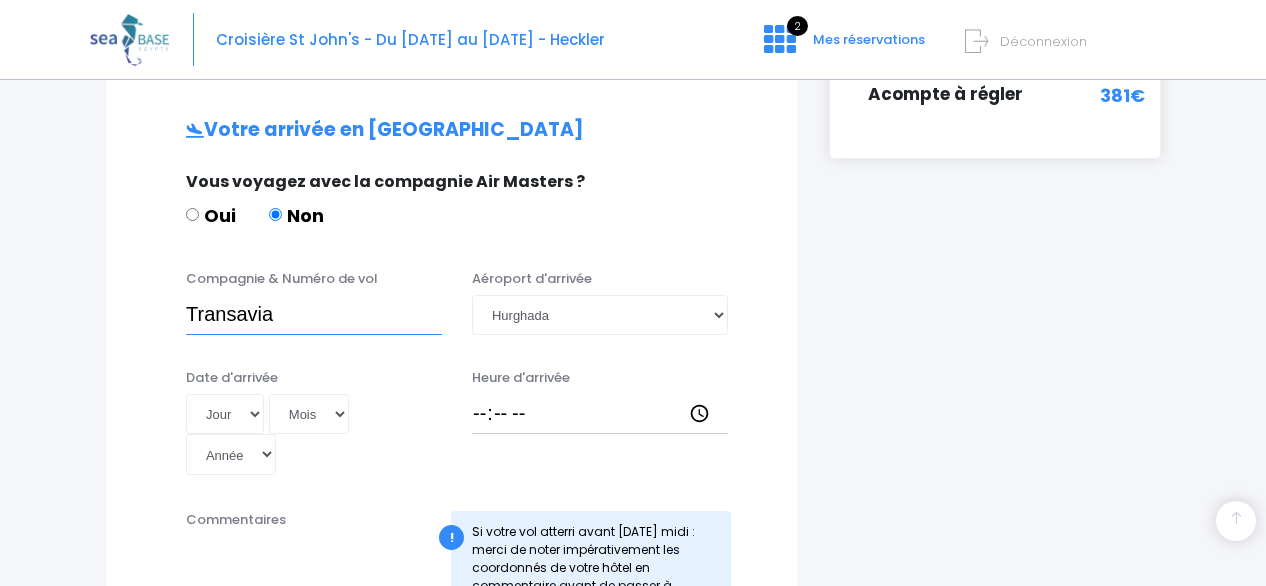 drag, startPoint x: 334, startPoint y: 294, endPoint x: 21, endPoint y: 230, distance: 319.47614 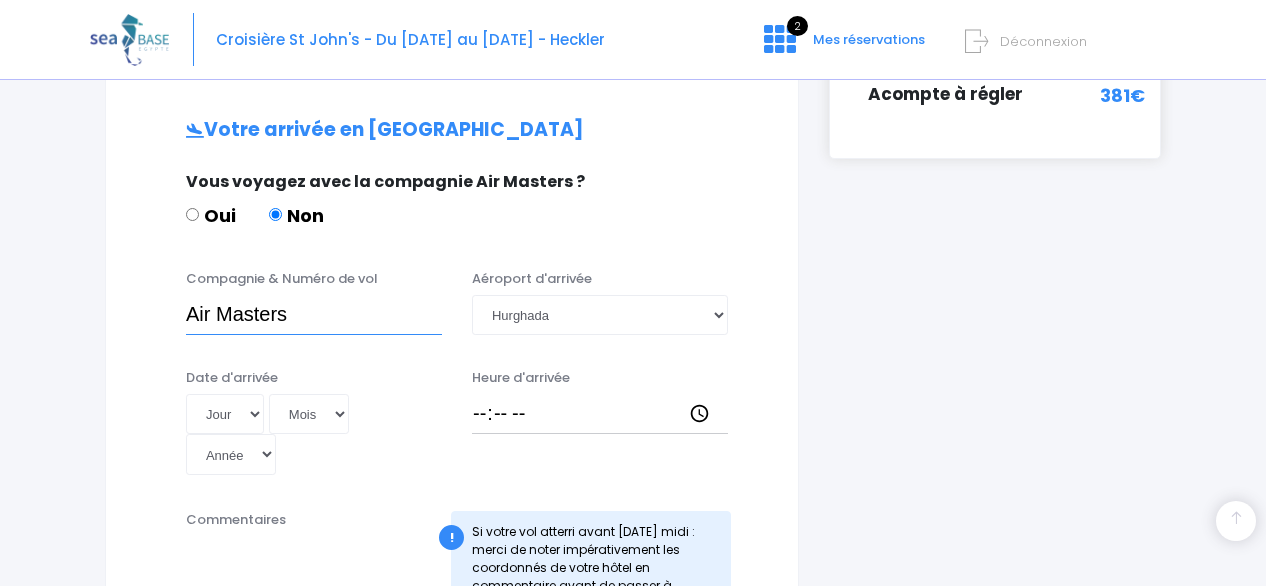type on "Air Masters" 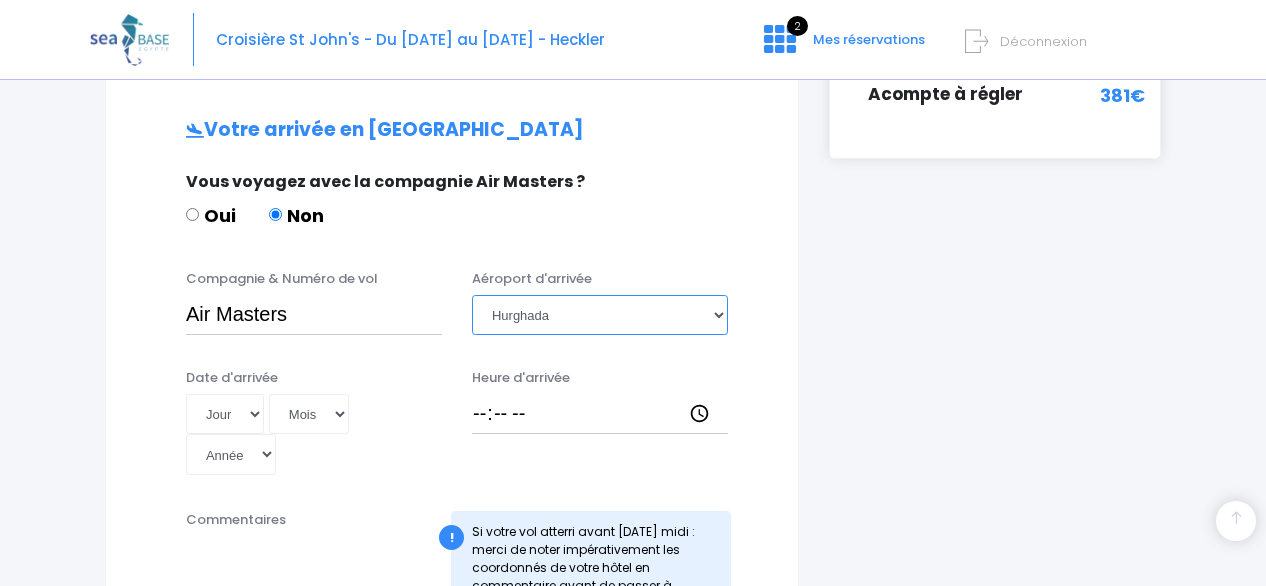 select on "[PERSON_NAME]" 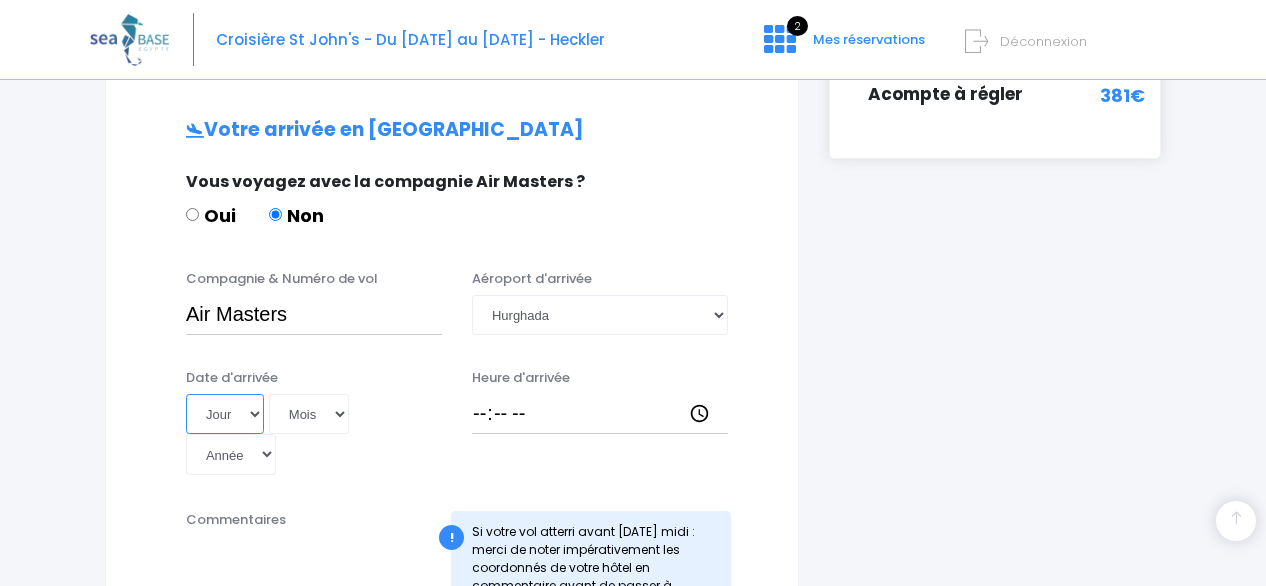 click on "Jour 01 02 03 04 05 06 07 08 09 10 11 12 13 14 15 16 17 18 19 20 21 22 23 24 25 26 27 28 29 30 31" at bounding box center [225, 414] 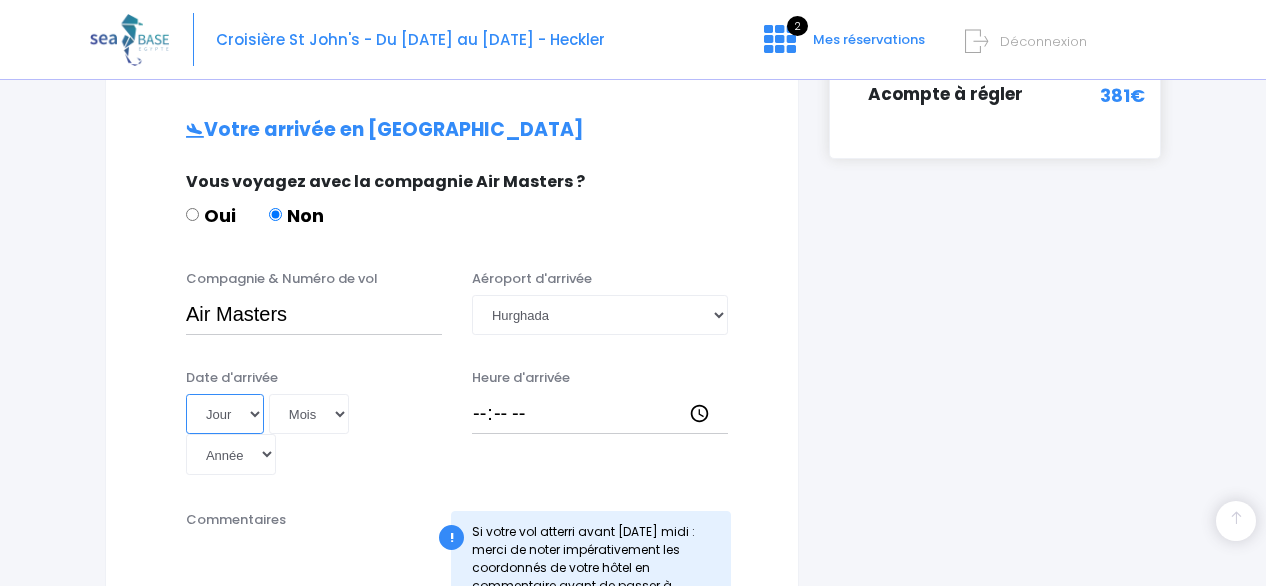 select on "11" 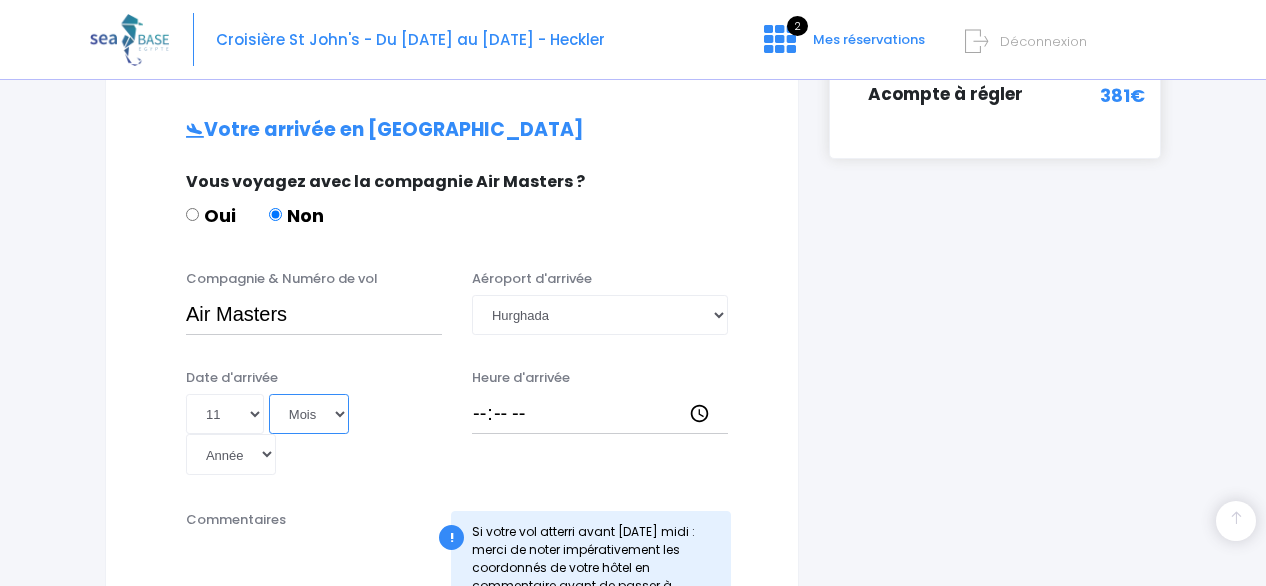 click on "Mois 01 02 03 04 05 06 07 08 09 10 11 12" at bounding box center [309, 414] 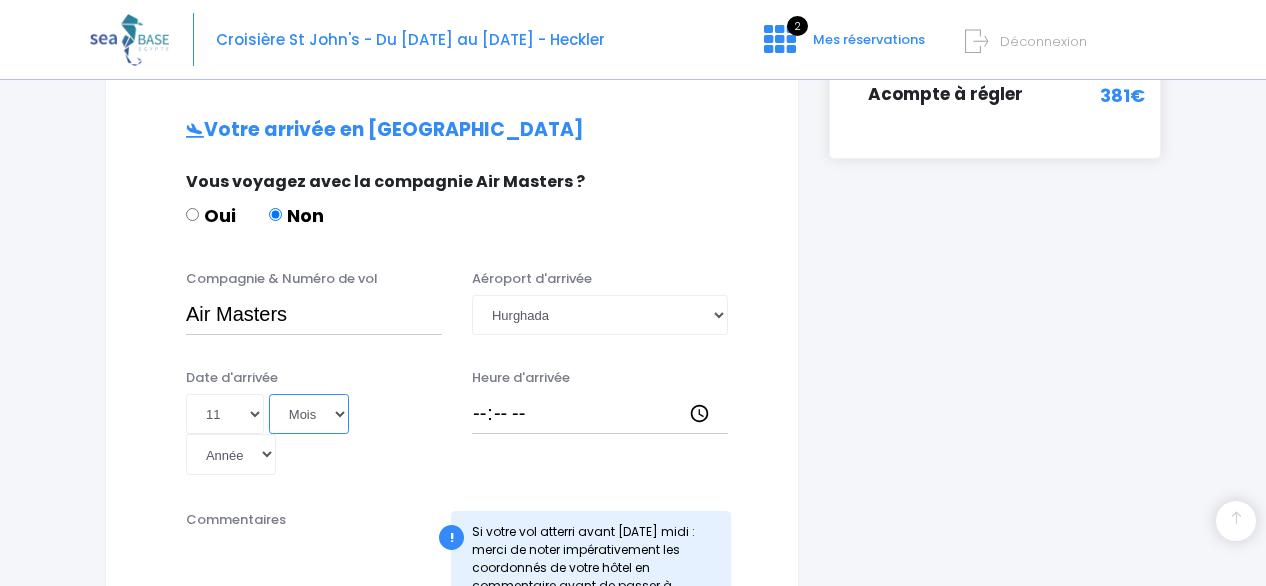 select on "10" 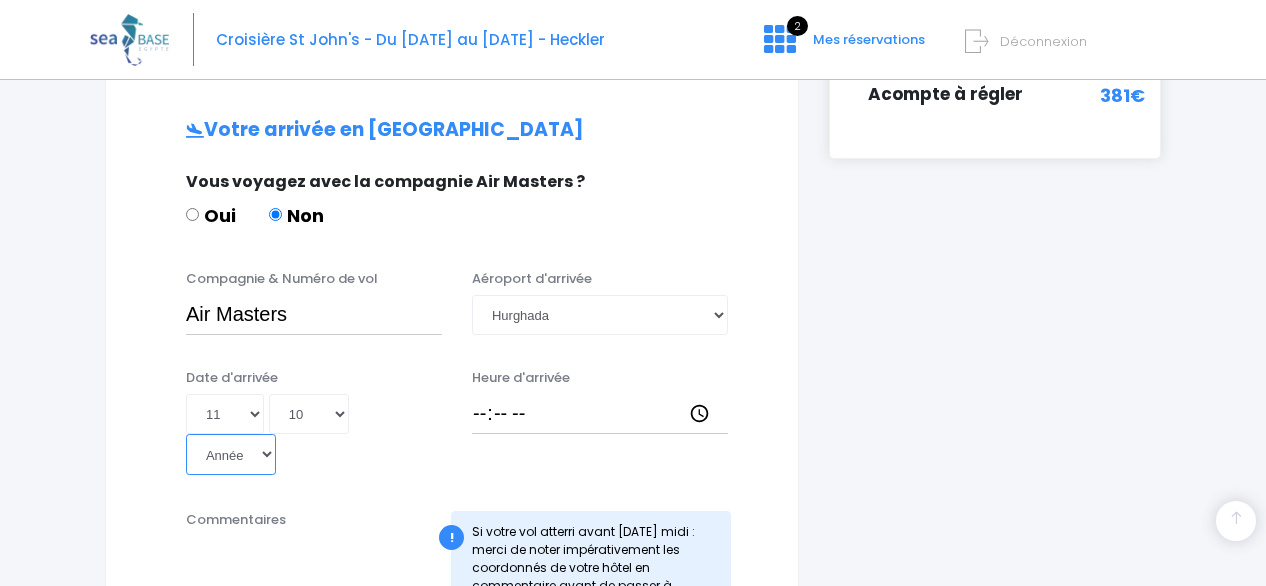 click on "Année 2045 2044 2043 2042 2041 2040 2039 2038 2037 2036 2035 2034 2033 2032 2031 2030 2029 2028 2027 2026 2025 2024 2023 2022 2021 2020 2019 2018 2017 2016 2015 2014 2013 2012 2011 2010 2009 2008 2007 2006 2005 2004 2003 2002 2001 2000 1999 1998 1997 1996 1995 1994 1993 1992 1991 1990 1989 1988 1987 1986 1985 1984 1983 1982 1981 1980 1979 1978 1977 1976 1975 1974 1973 1972 1971 1970 1969 1968 1967 1966 1965 1964 1963 1962 1961 1960 1959 1958 1957 1956 1955 1954 1953 1952 1951 1950 1949 1948 1947 1946 1945 1944 1943 1942 1941 1940 1939 1938 1937 1936 1935 1934 1933 1932 1931 1930 1929 1928 1927 1926 1925 1924 1923 1922 1921 1920 1919 1918 1917 1916 1915 1914 1913 1912 1911 1910 1909 1908 1907 1906 1905 1904 1903 1902 1901 1900" at bounding box center (231, 454) 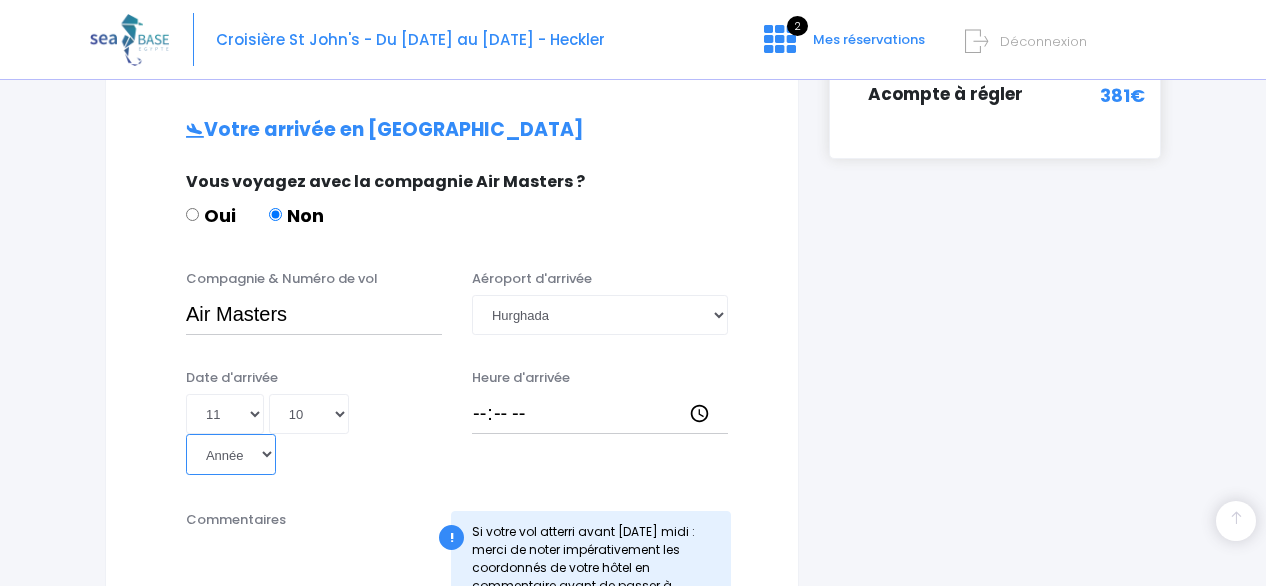select on "2025" 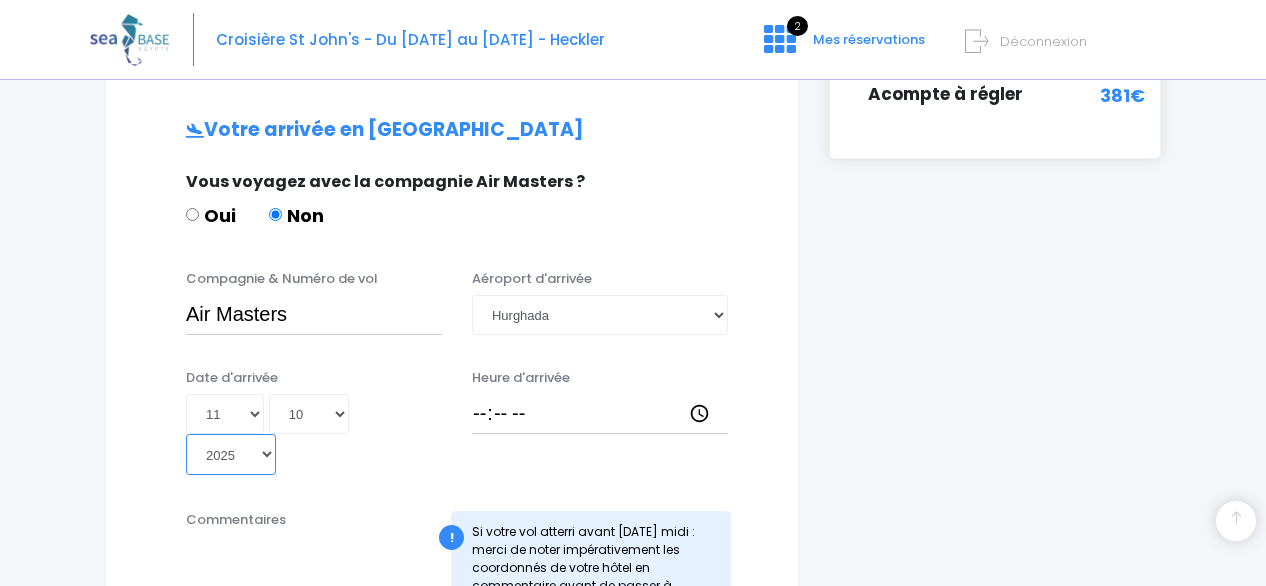 type on "2025-10-11" 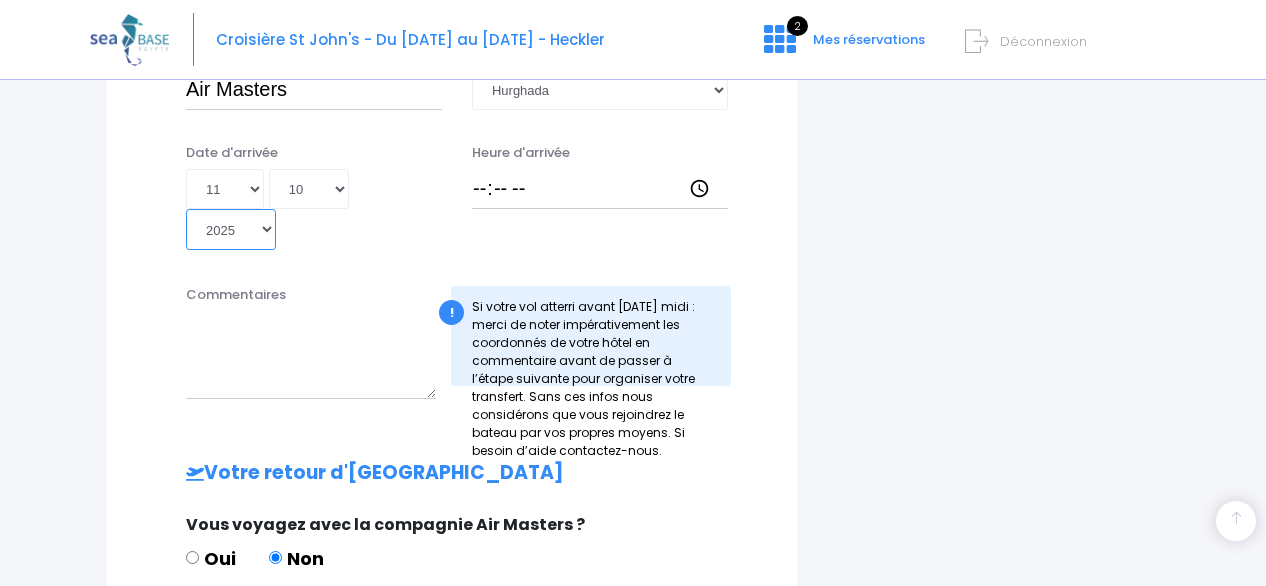 scroll, scrollTop: 830, scrollLeft: 0, axis: vertical 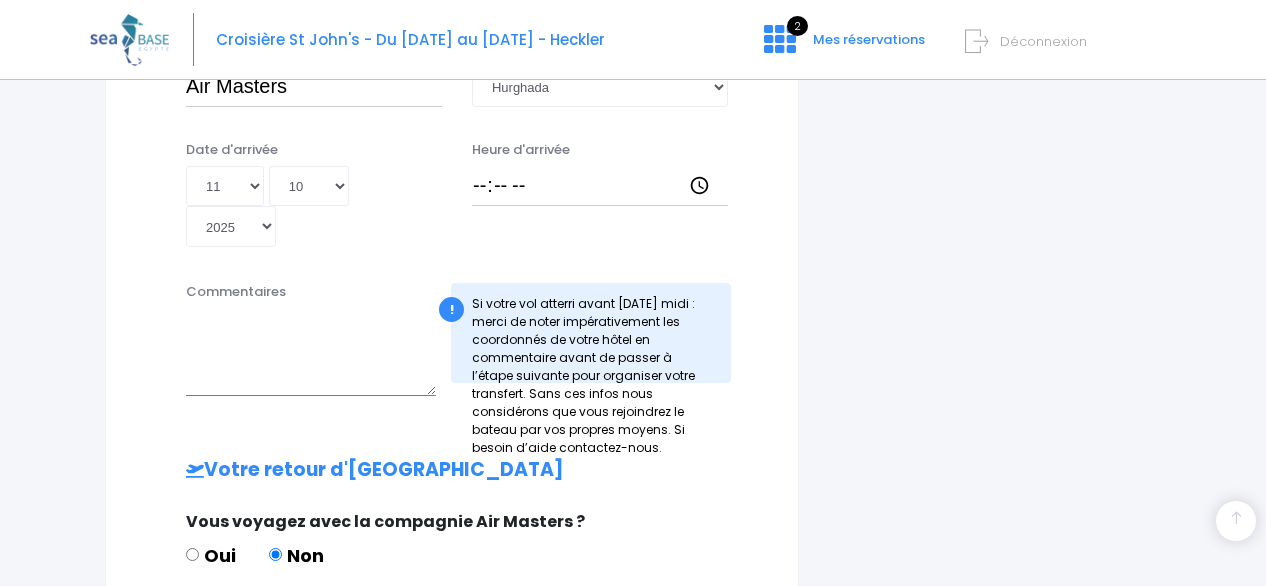 click on "Commentaires" at bounding box center (311, 352) 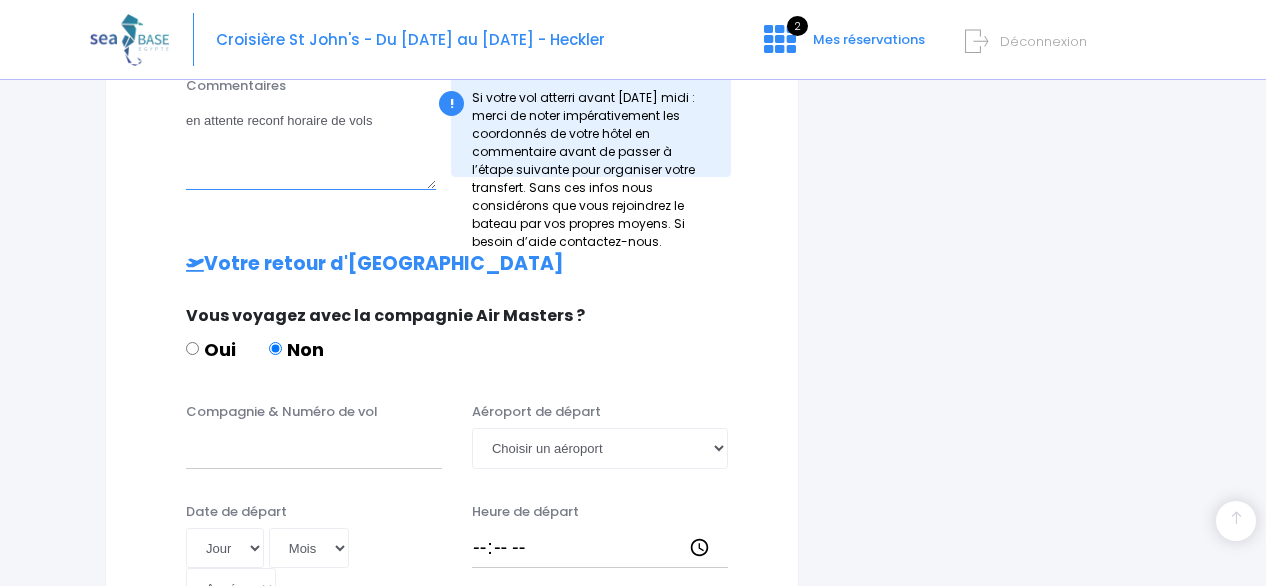 scroll, scrollTop: 1044, scrollLeft: 0, axis: vertical 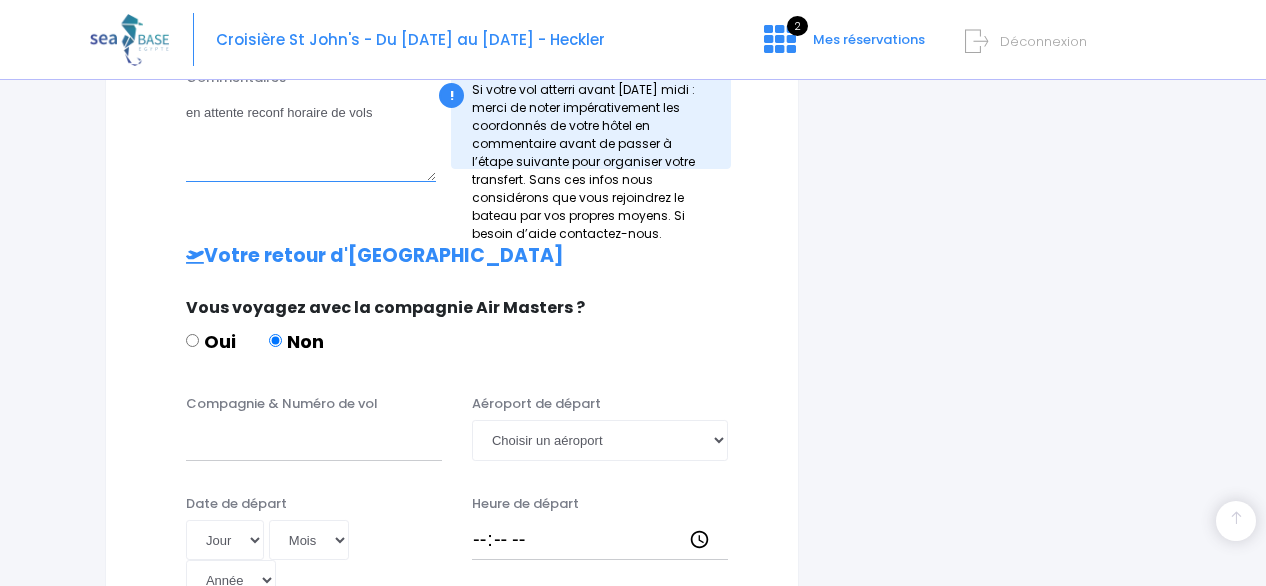 type on "en attente reconf horaire de vols" 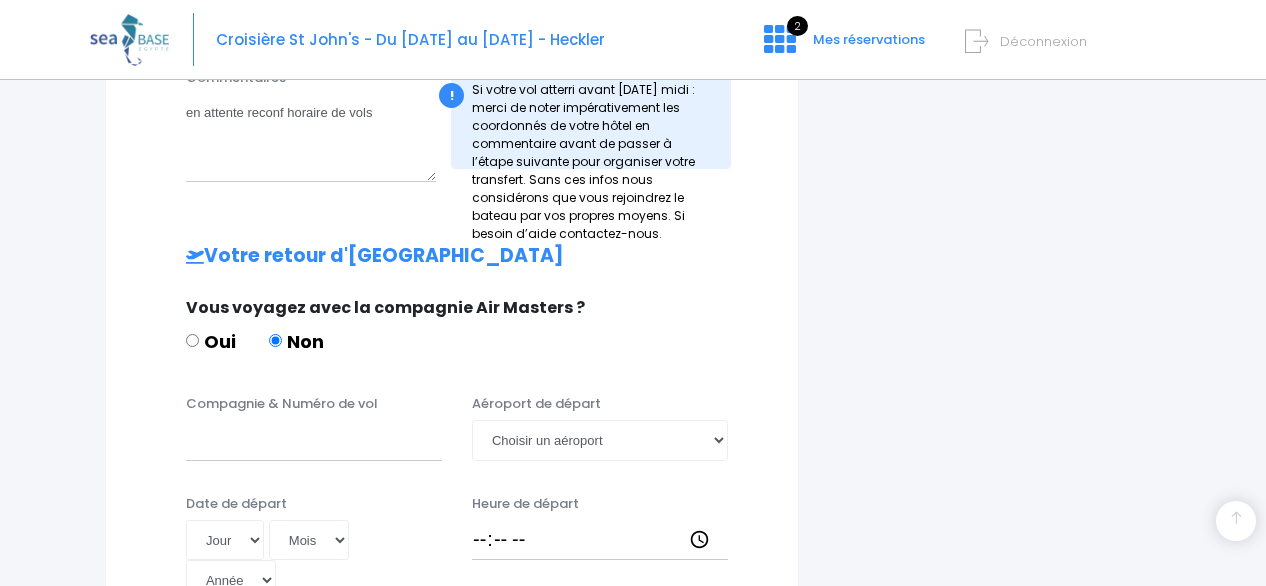 click on "Oui" at bounding box center (192, 340) 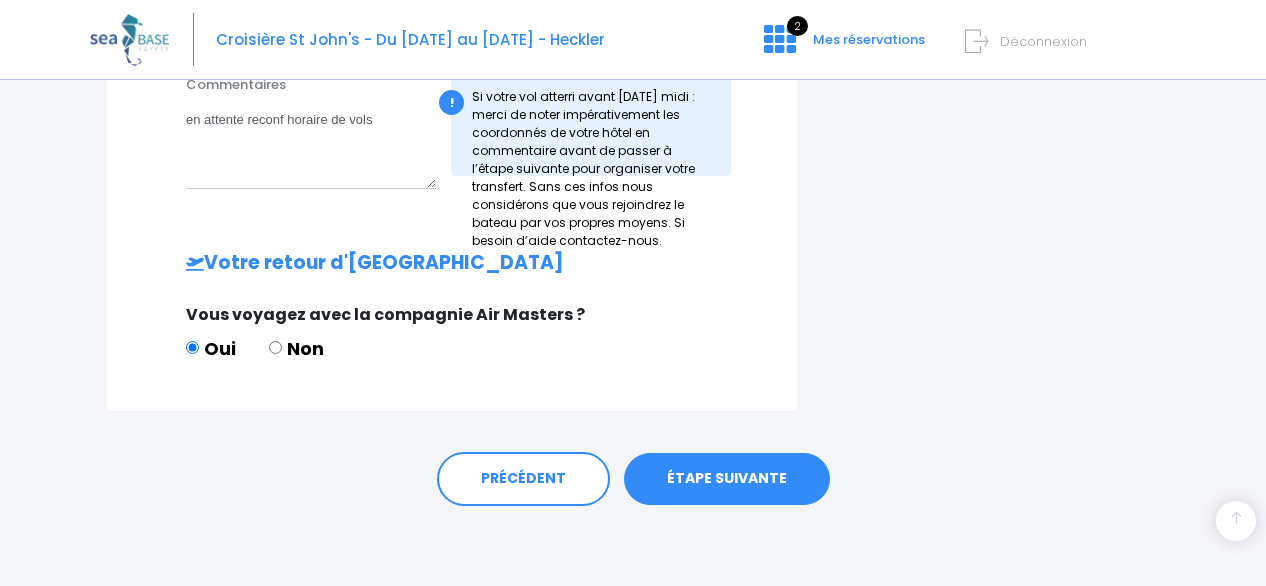 scroll, scrollTop: 1017, scrollLeft: 0, axis: vertical 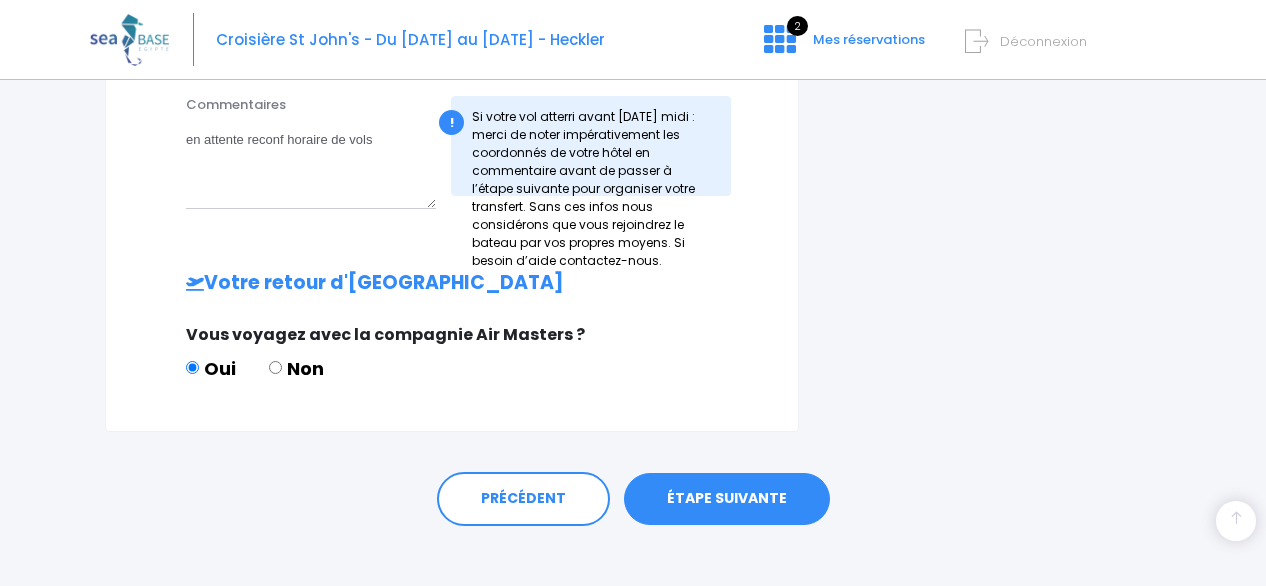 click on "ÉTAPE SUIVANTE" at bounding box center (727, 499) 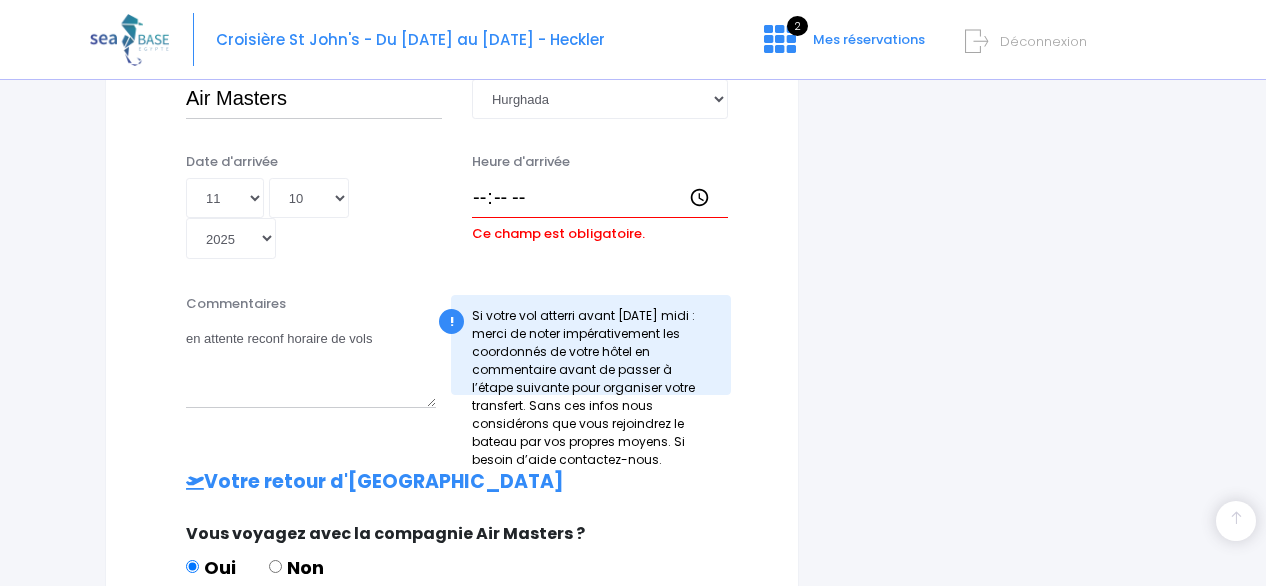 scroll, scrollTop: 777, scrollLeft: 0, axis: vertical 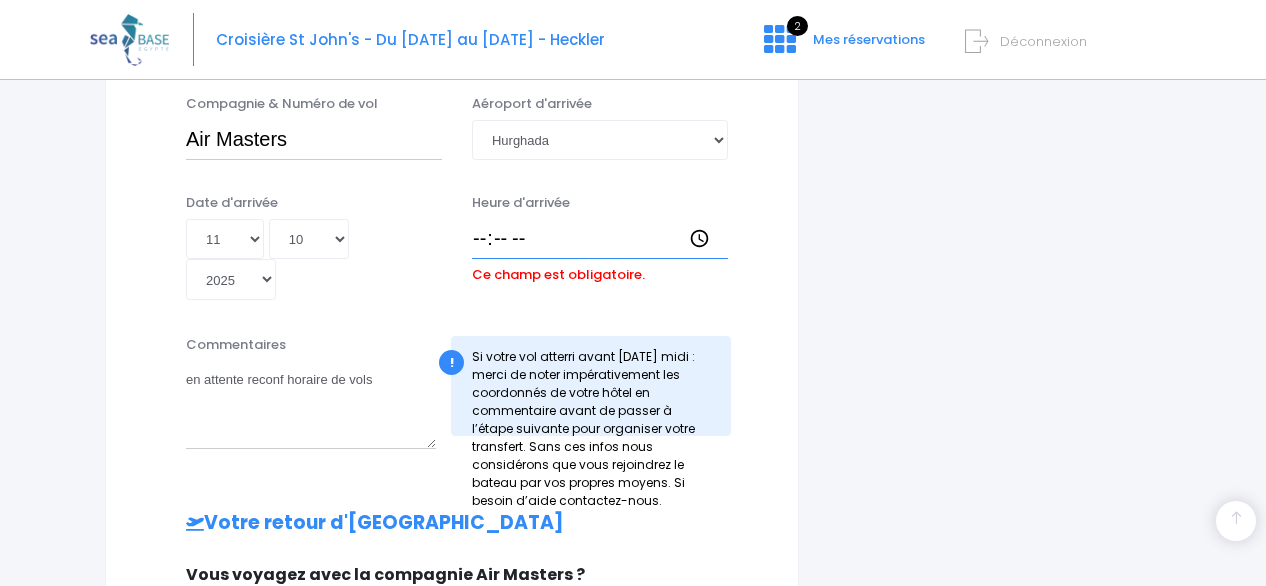 click on "Heure d'arrivée" at bounding box center [600, 239] 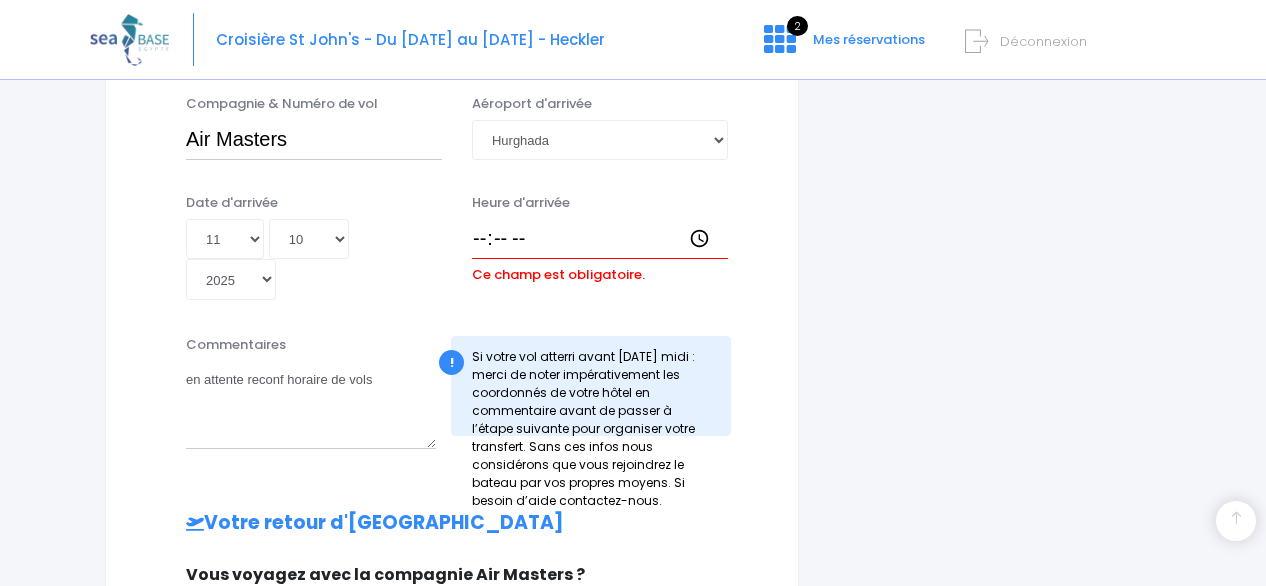 click on "Jour 01 02 03 04 05 06 07 08 09 10 11 12 13 14 15 16 17 18 19 20 21 22 23 24 25 26 27 28 29 30 31 Mois 01 02 03 04 05 06 07 08 09 10 11 12 Année 2045 2044 2043 2042 2041 2040 2039 2038 2037 2036 2035 2034 2033 2032 2031 2030 2029 2028 2027 2026 2025 2024 2023 2022 2021 2020 2019 2018 2017 2016 2015 2014 2013 2012 2011 2010 2009 2008 2007 2006 2005 2004 2003 2002 2001 2000 1999 1998 1997 1996 1995 1994 1993 1992 1991 1990 1989 1988 1987 1986 1985 1984 1983 1982 1981 1980 1979 1978 1977 1976 1975 1974 1973 1972 1971 1970 1969 1968 1967 1966 1965 1964 1963 1962 1961 1960 1959 1958 1957 1956 1955 1954 1953 1952 1951 1950 1949 1948 1947 1946 1945 1944 1943 1942 1941 1940 1939 1938 1937 1936 1935 1934 1933 1932 1931 1930 1929 1928 1927 1926 1925 1924 1923 1922 1921 1920 1919 1918 1917 1916 1915 1914 1913 1912 1911 1910 1909 1908 1907 1906 1905 1904 1903 1902 1901 1900" at bounding box center [314, 259] 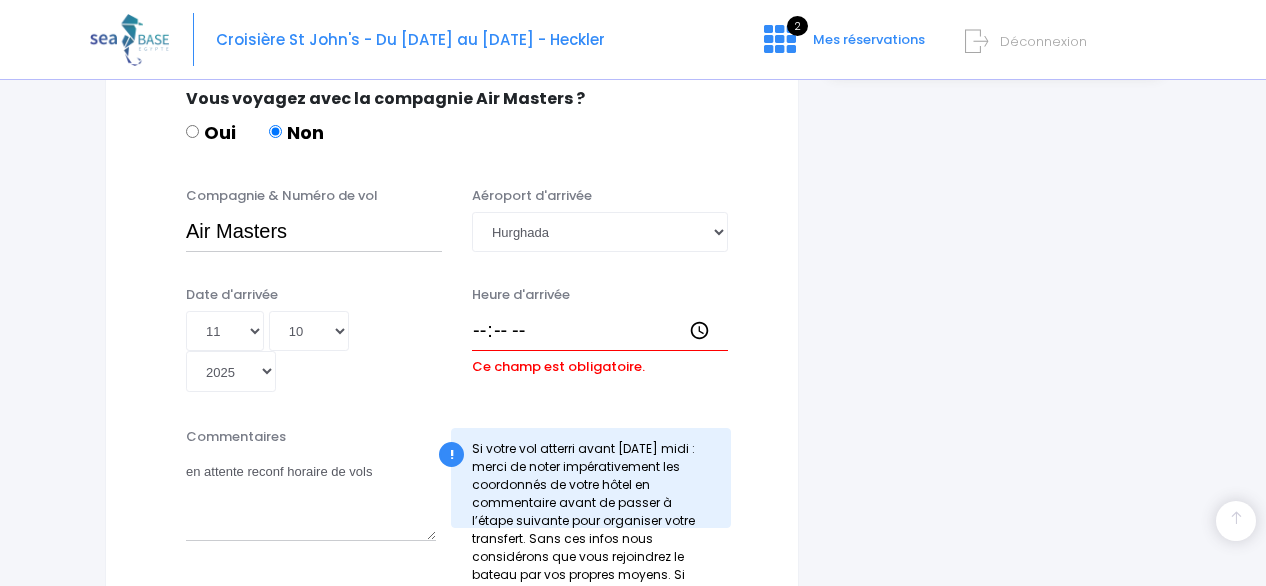 scroll, scrollTop: 694, scrollLeft: 0, axis: vertical 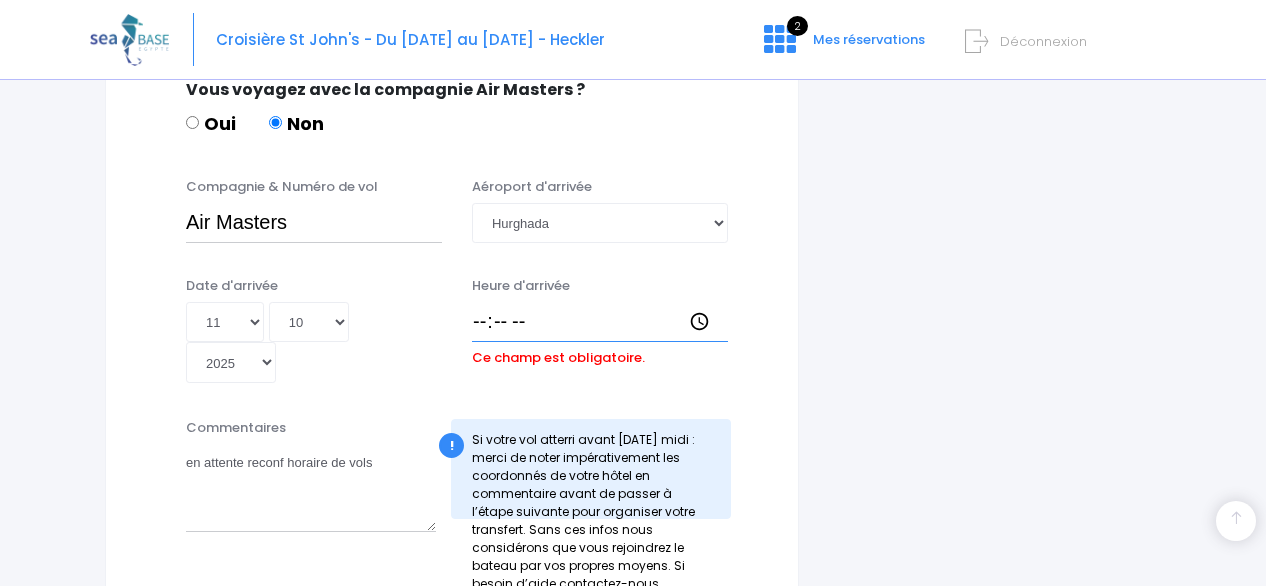 click on "Heure d'arrivée" at bounding box center (600, 322) 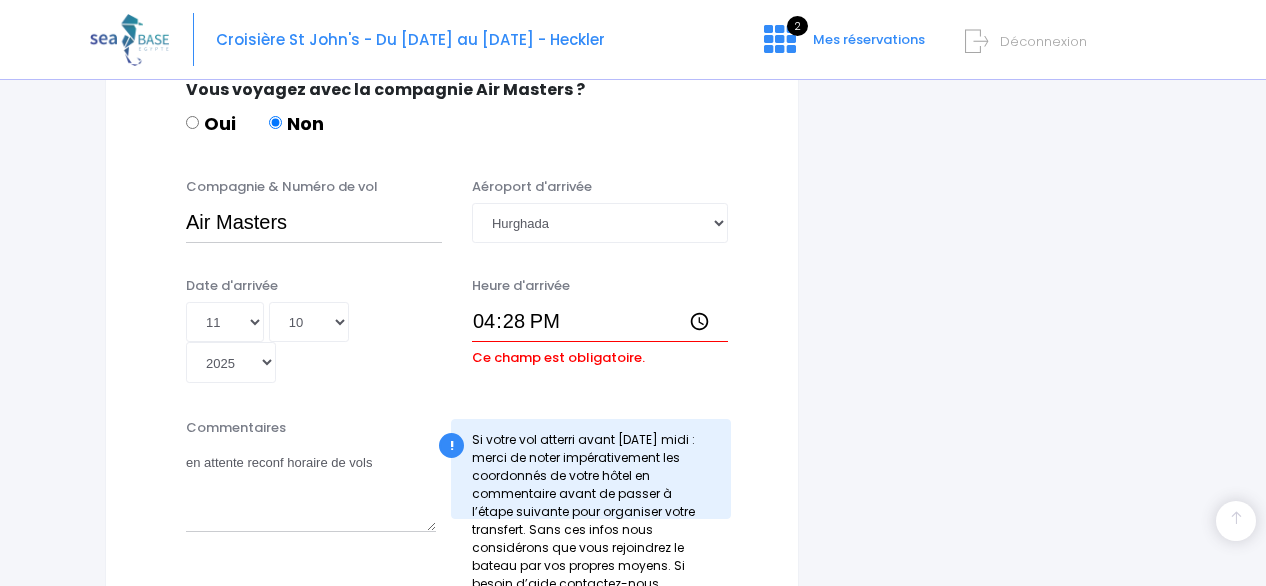 type on "16:28" 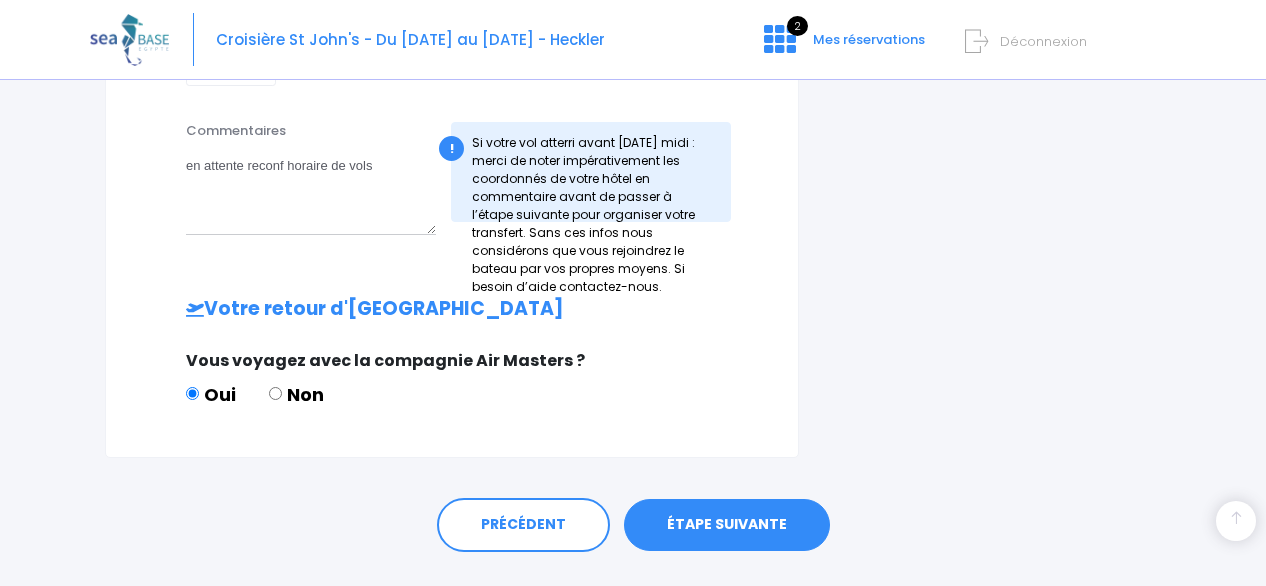 scroll, scrollTop: 993, scrollLeft: 0, axis: vertical 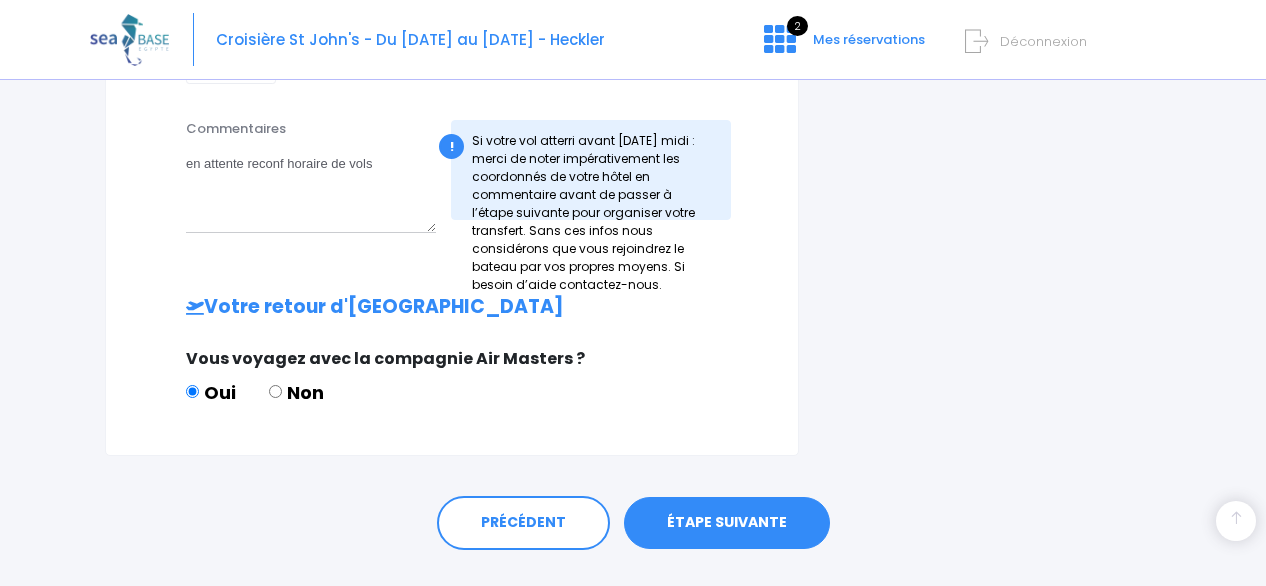 click on "ÉTAPE SUIVANTE" at bounding box center (727, 523) 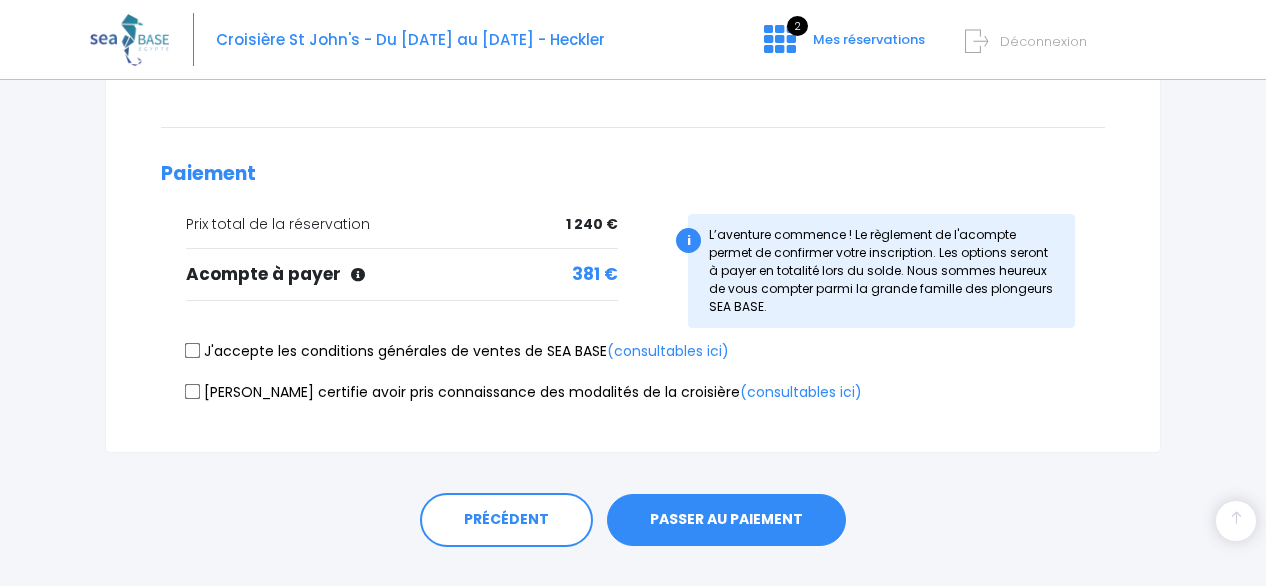 scroll, scrollTop: 890, scrollLeft: 0, axis: vertical 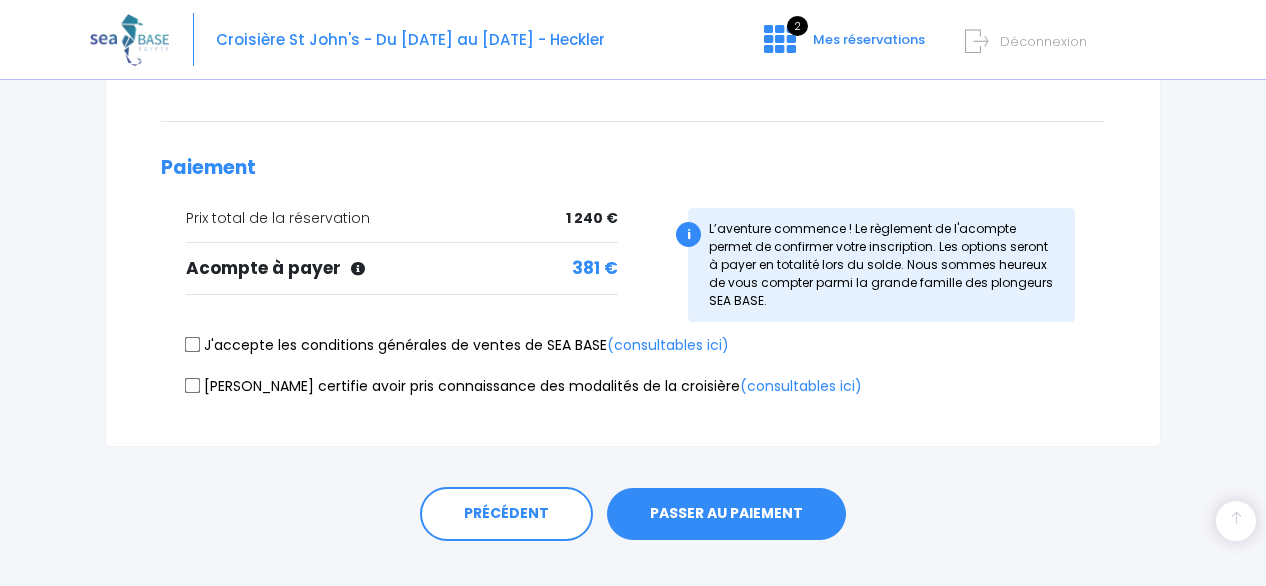 click on "J'accepte les conditions générales de ventes de SEA BASE  (consultables ici)" at bounding box center [193, 345] 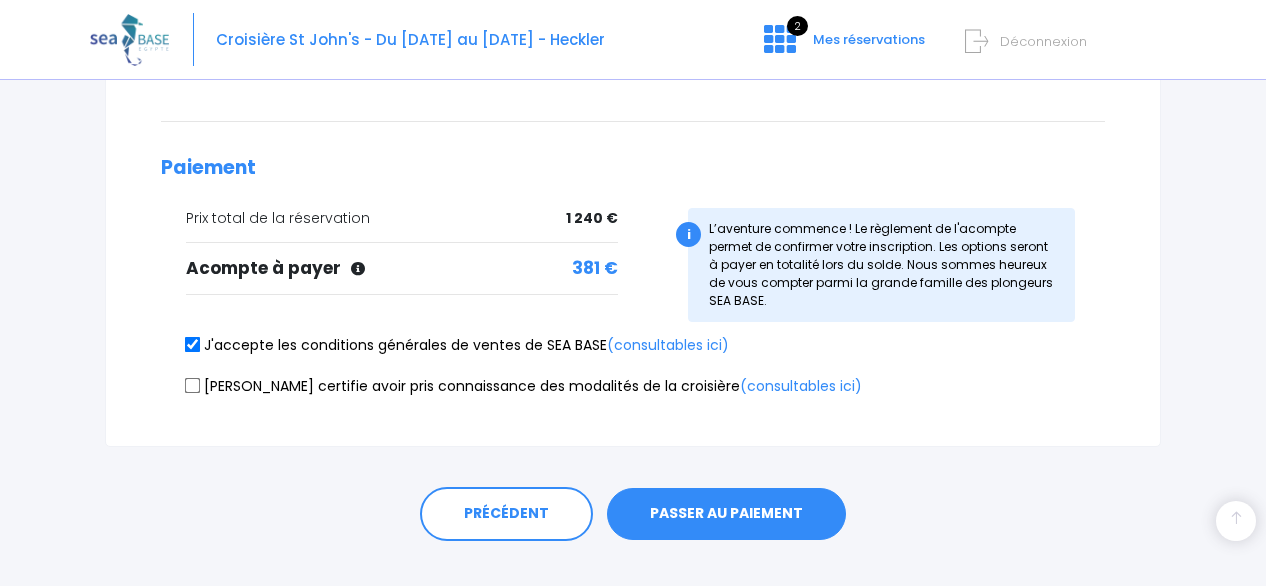 click on "[PERSON_NAME] certifie avoir pris connaissance des modalités de la croisière  (consultables ici)" at bounding box center [193, 385] 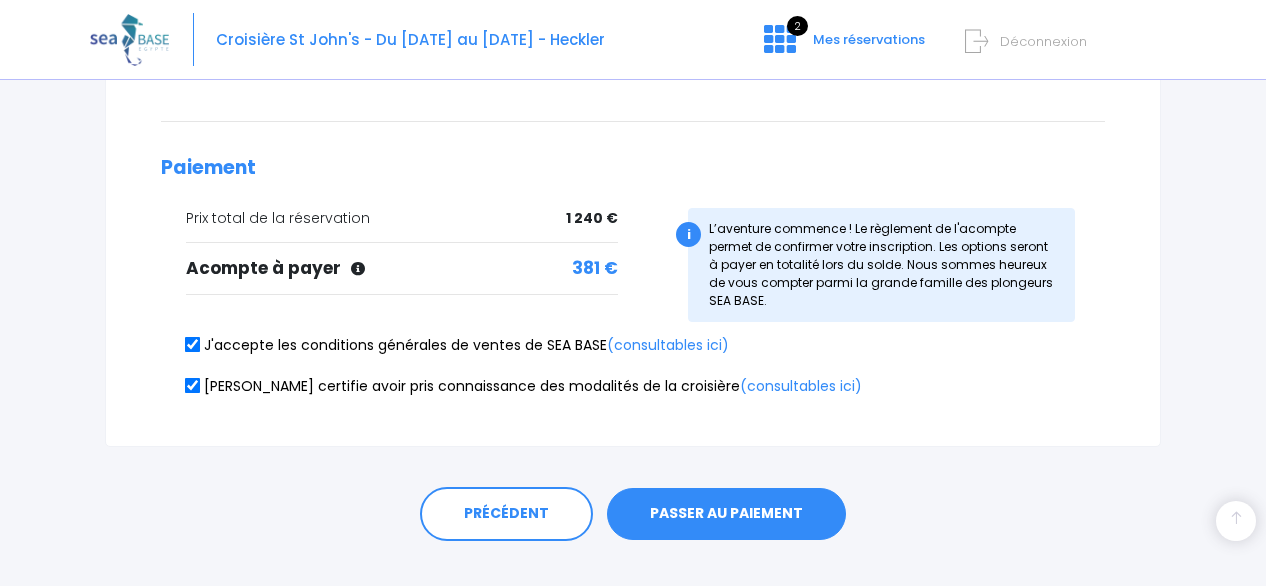 click on "PASSER AU PAIEMENT" at bounding box center (726, 514) 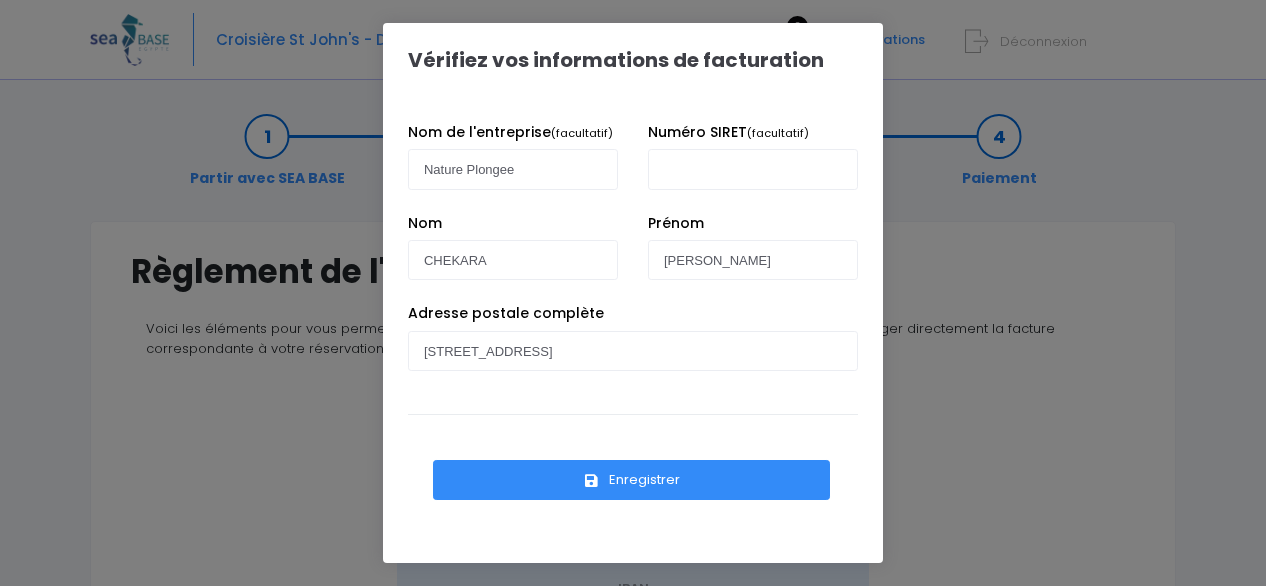 scroll, scrollTop: 0, scrollLeft: 0, axis: both 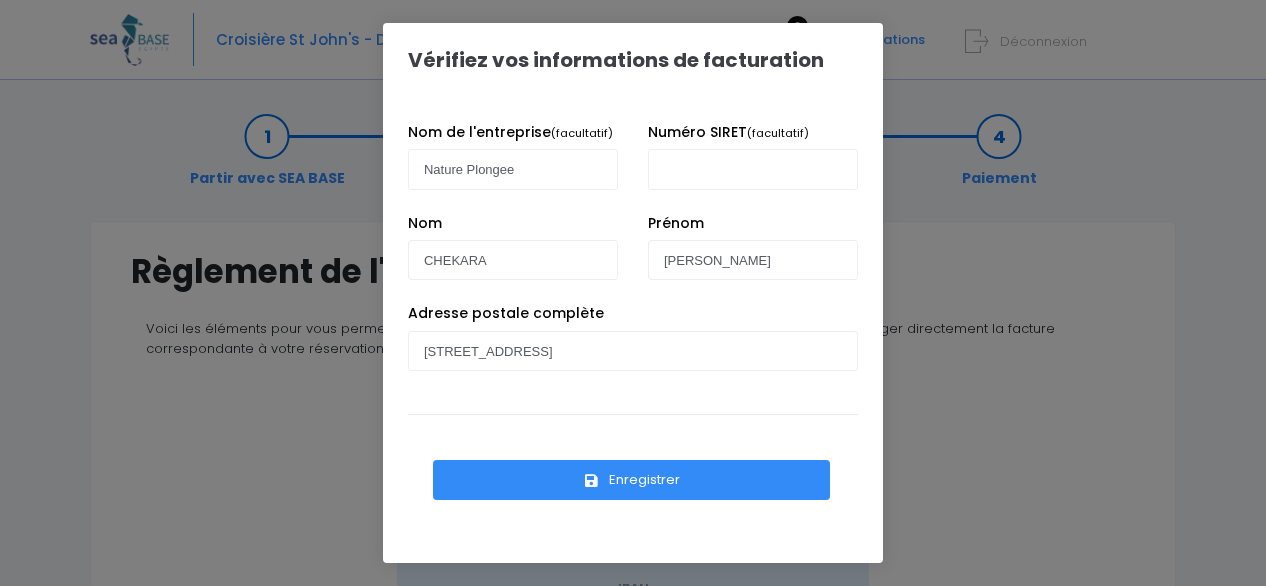 click on "Enregistrer" at bounding box center (631, 480) 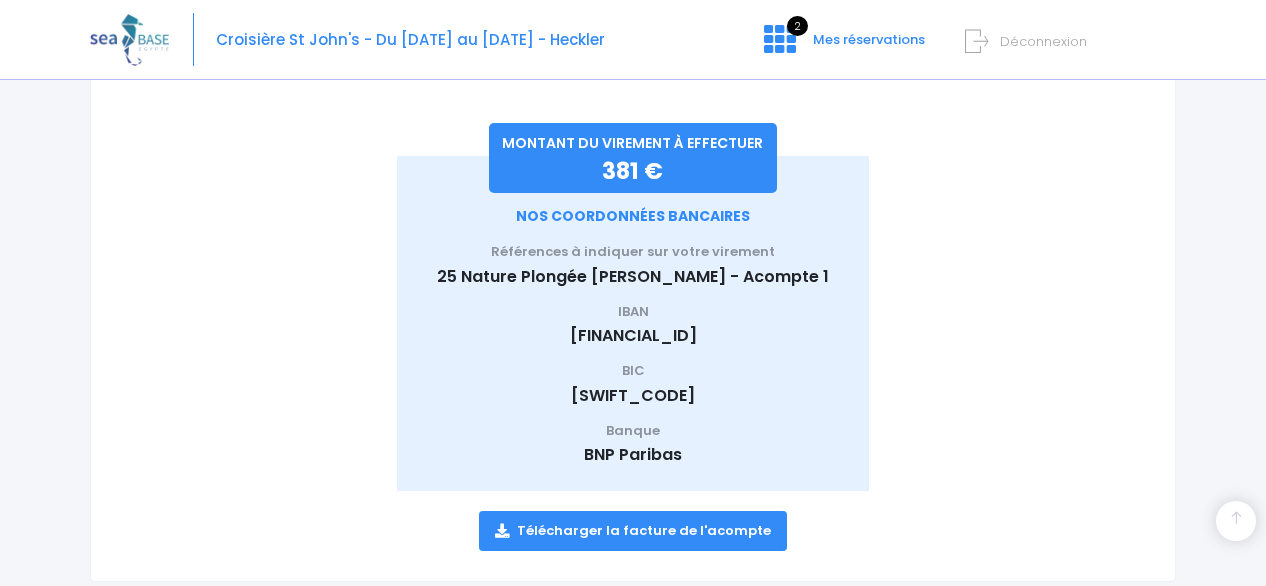 scroll, scrollTop: 390, scrollLeft: 0, axis: vertical 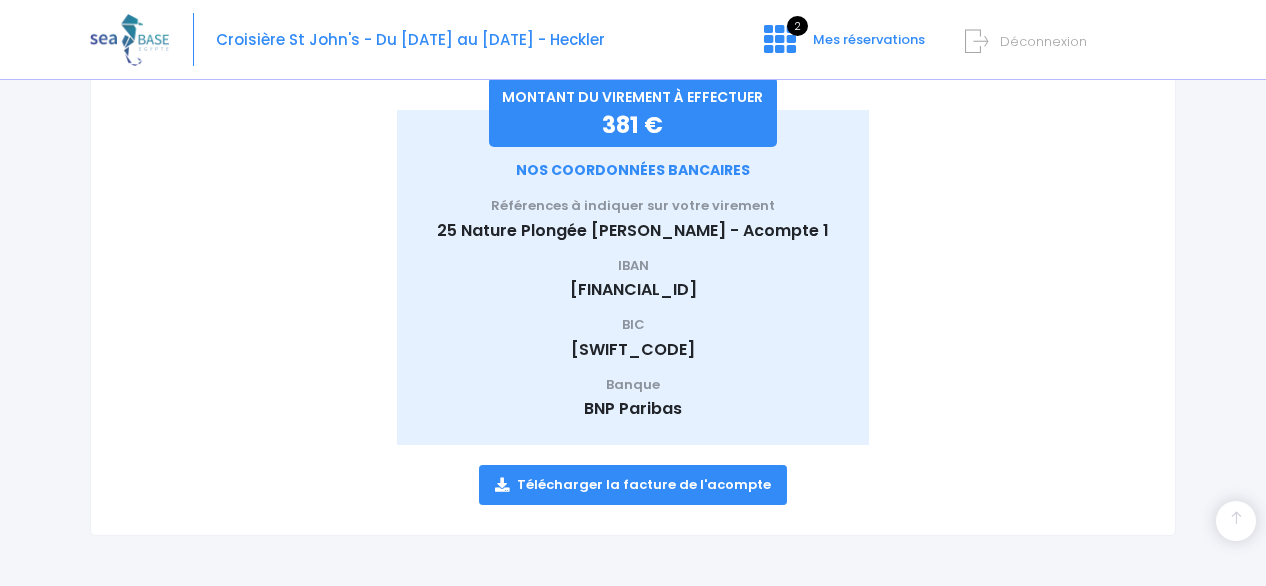 click on "Télécharger la facture de l'acompte" at bounding box center [633, 485] 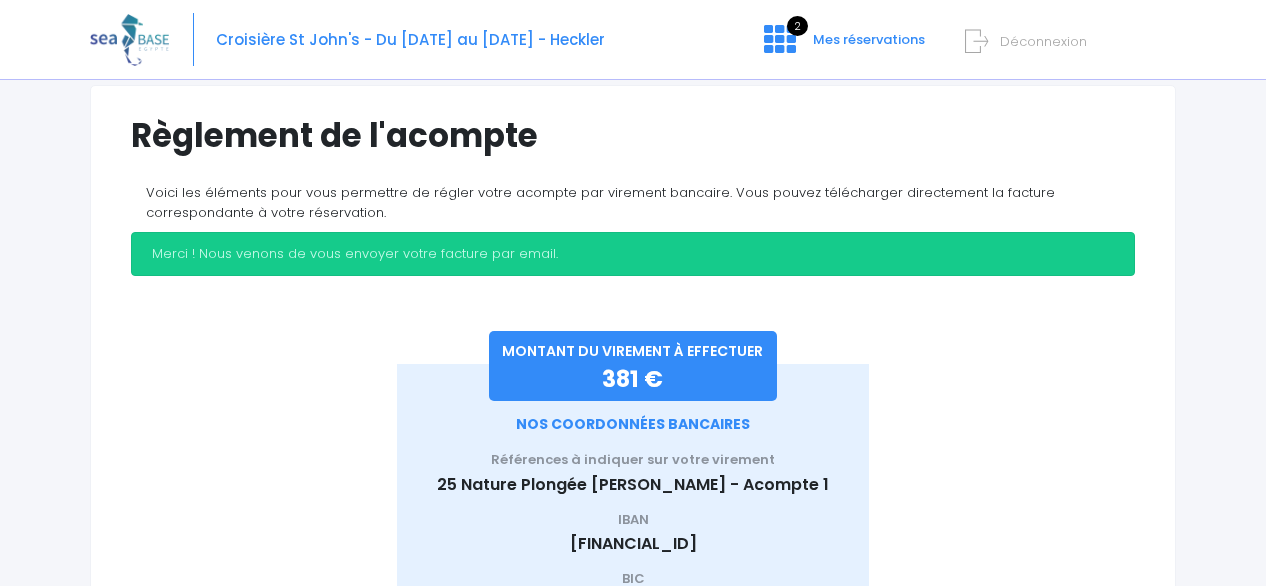 scroll, scrollTop: 138, scrollLeft: 0, axis: vertical 